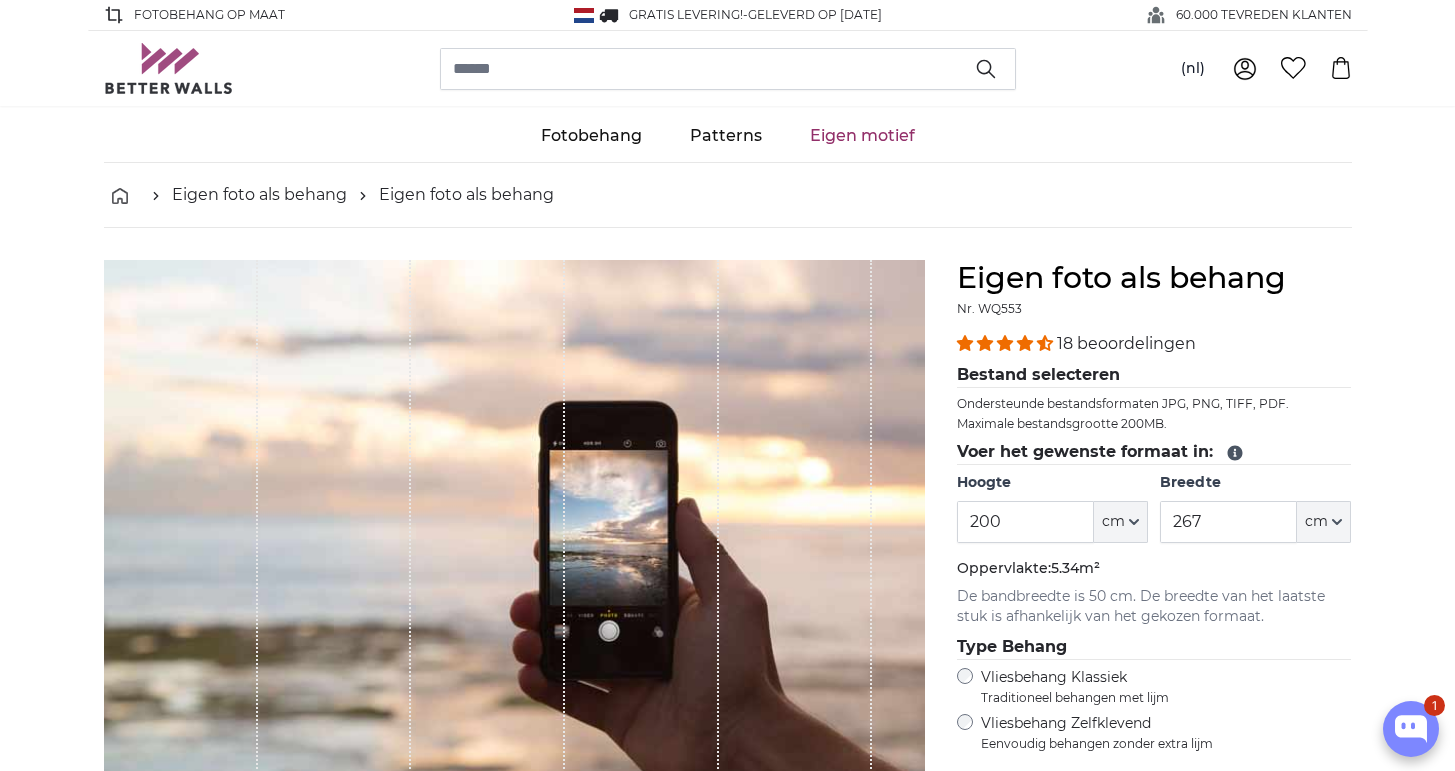 scroll, scrollTop: 0, scrollLeft: 0, axis: both 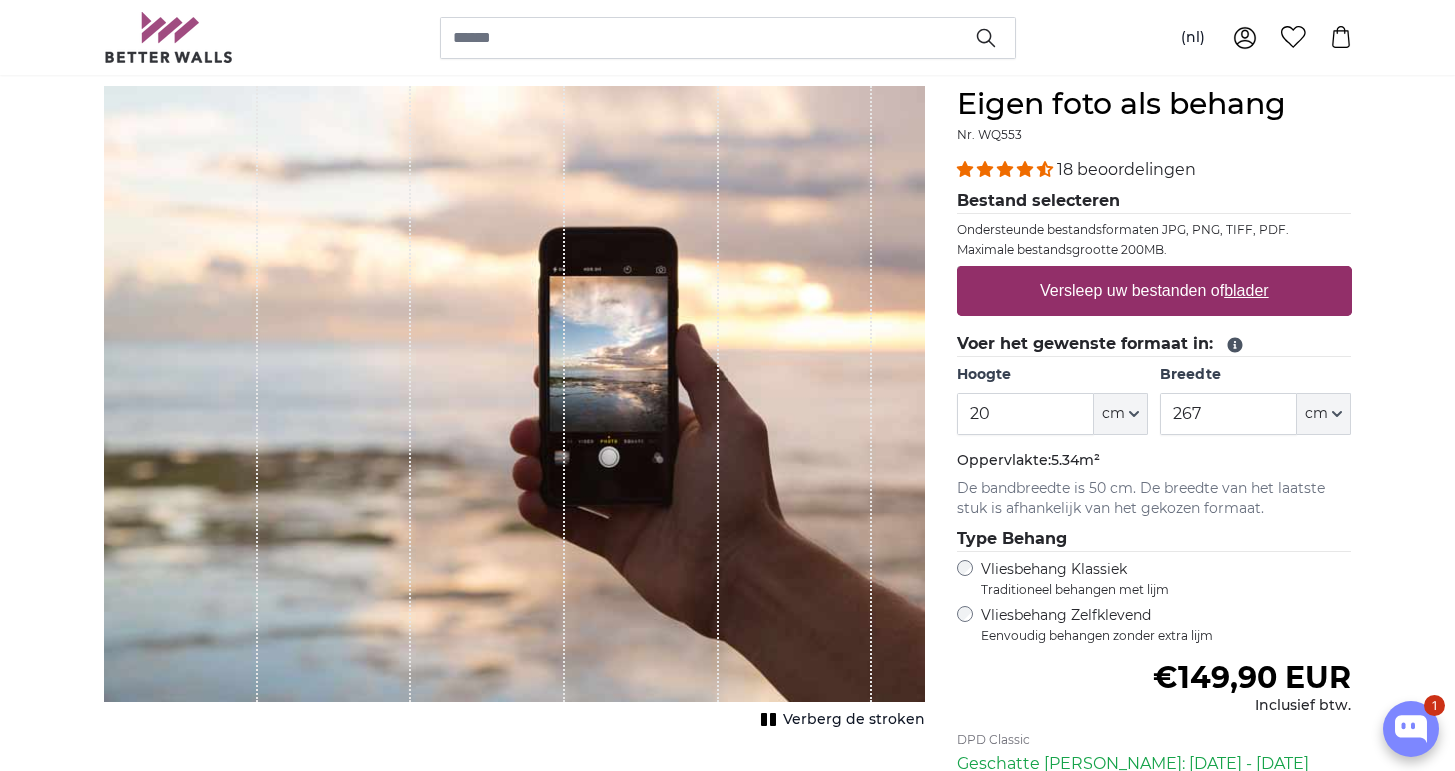 type on "2" 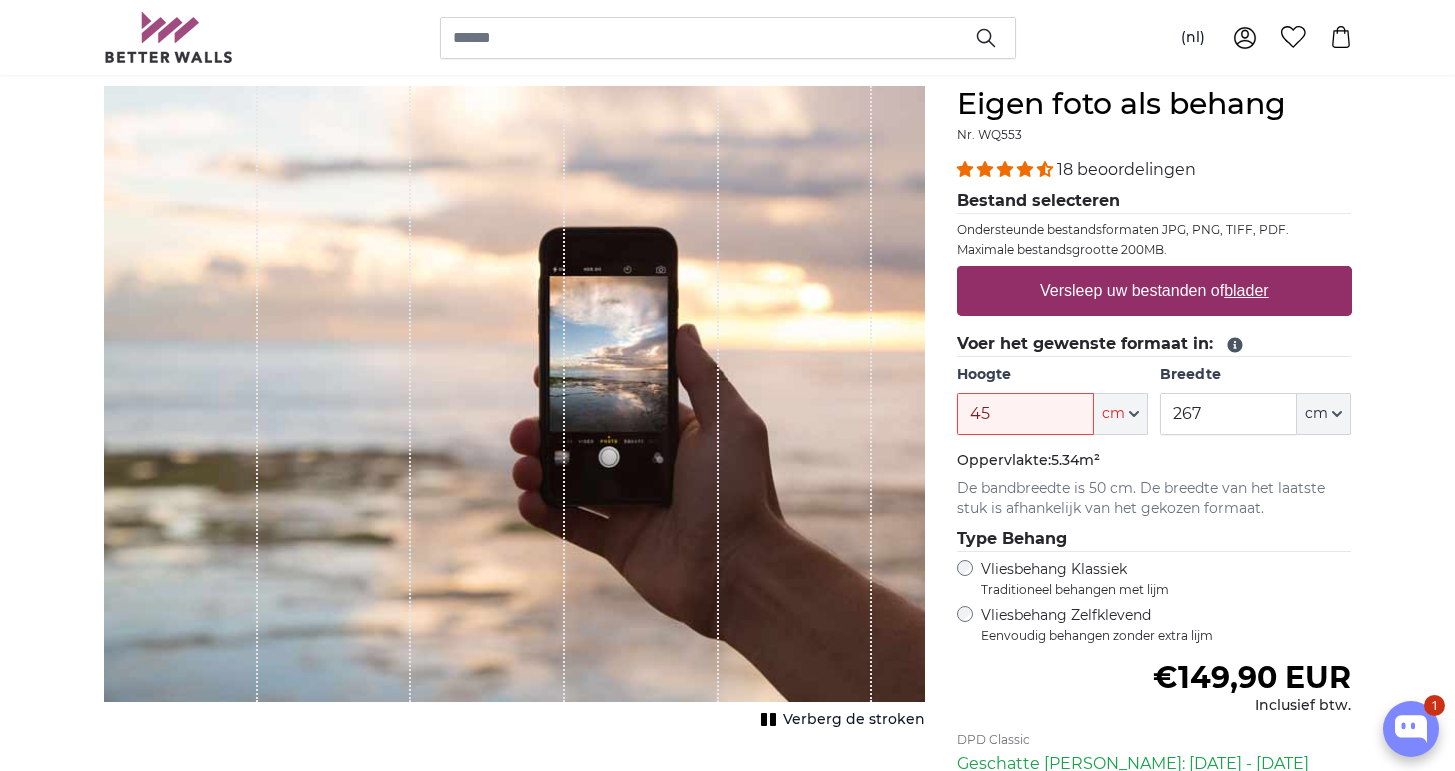 type on "45" 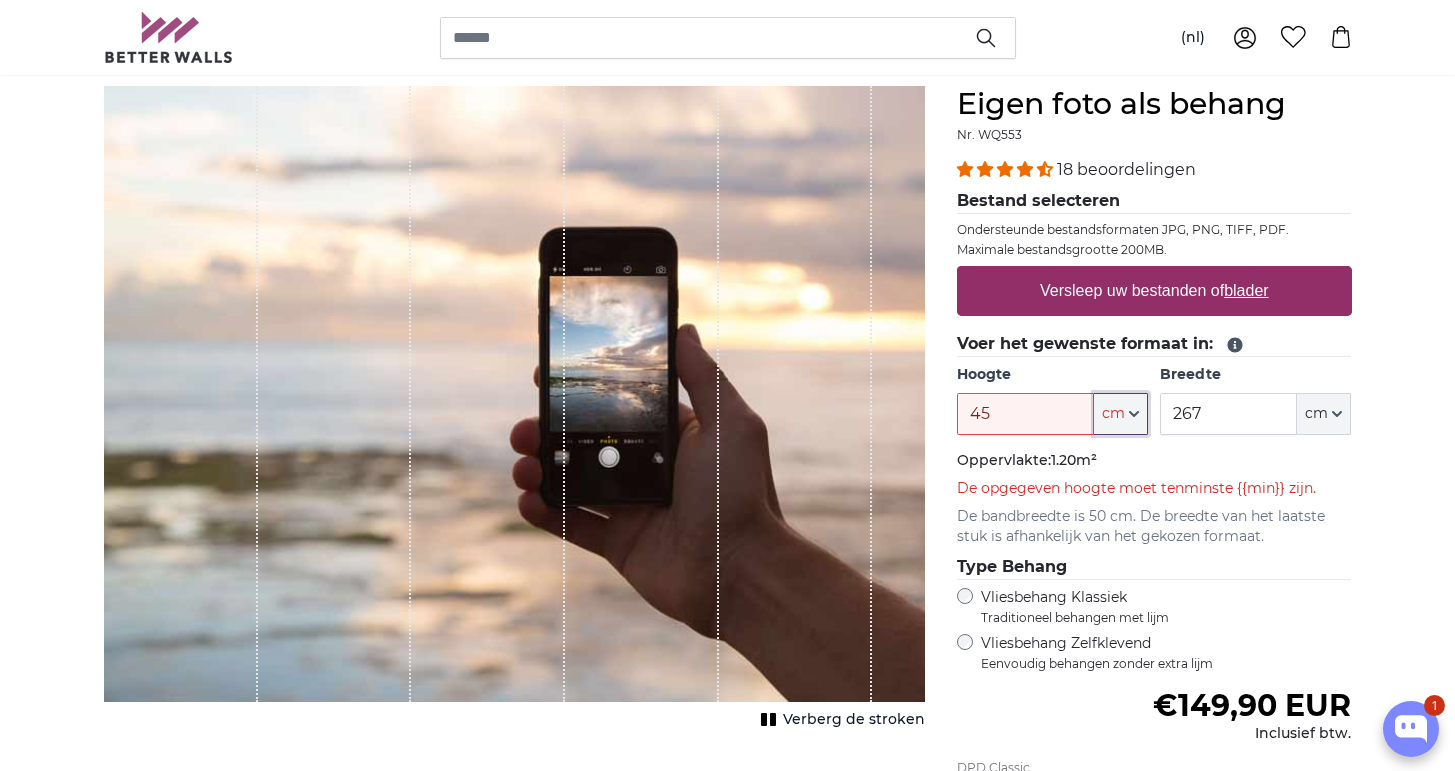 type 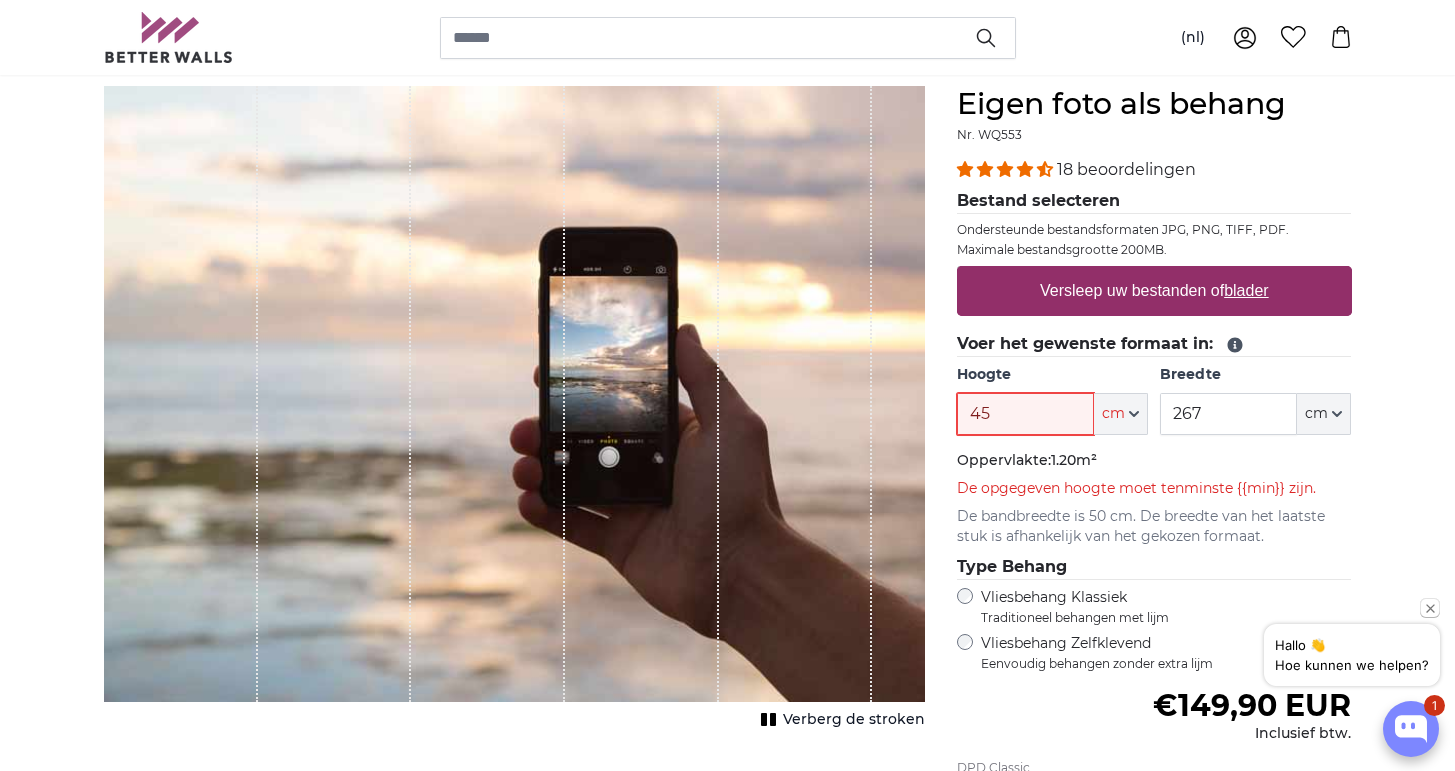 click on "45" at bounding box center [1025, 414] 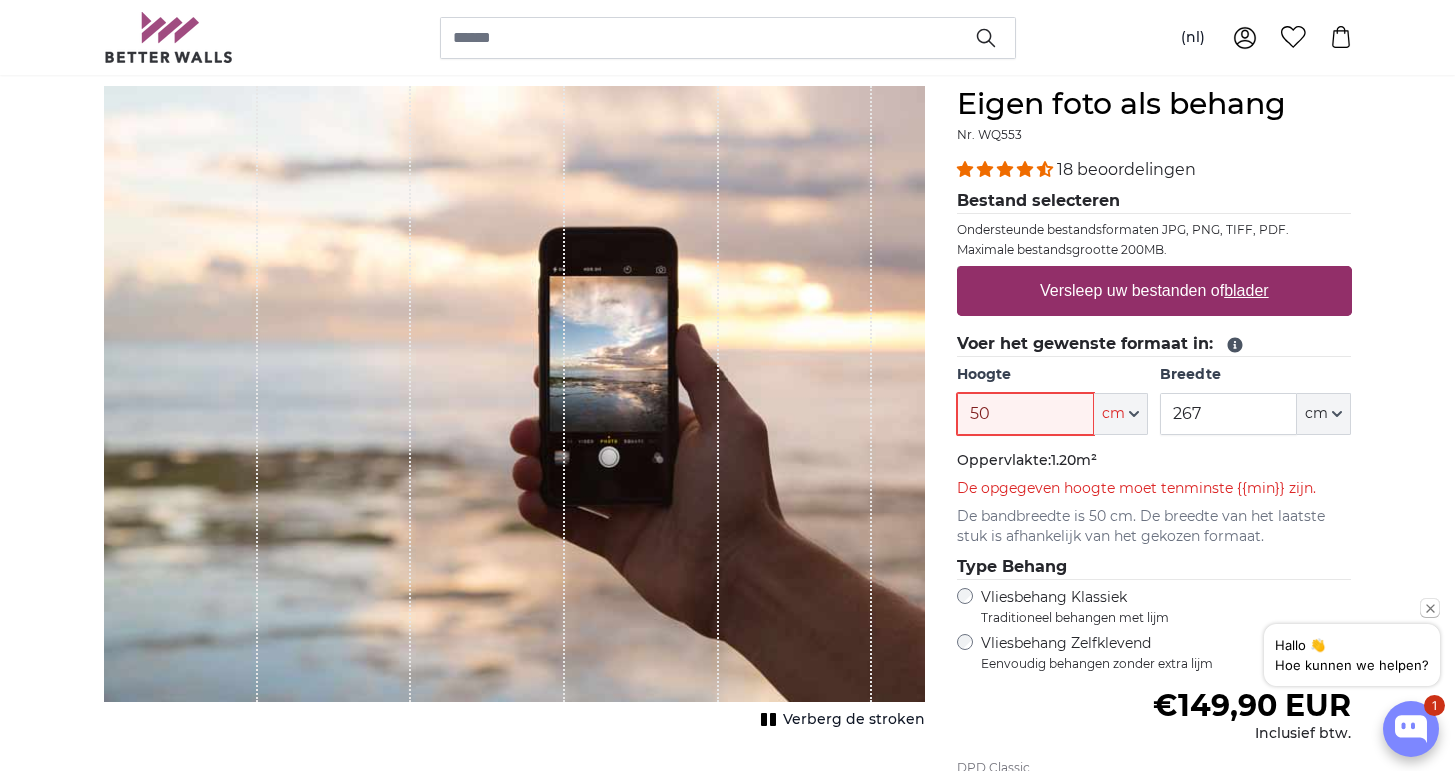 type on "50" 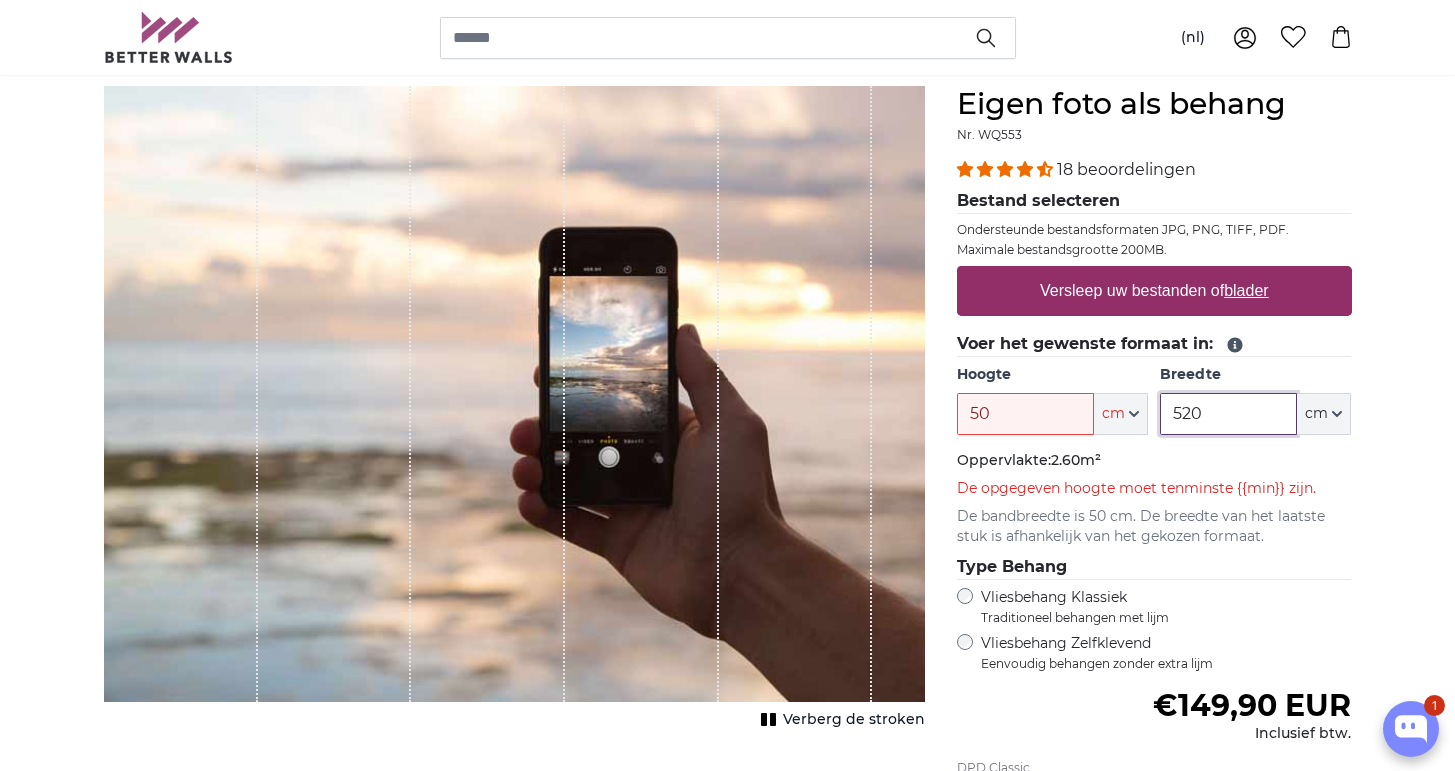 type on "520" 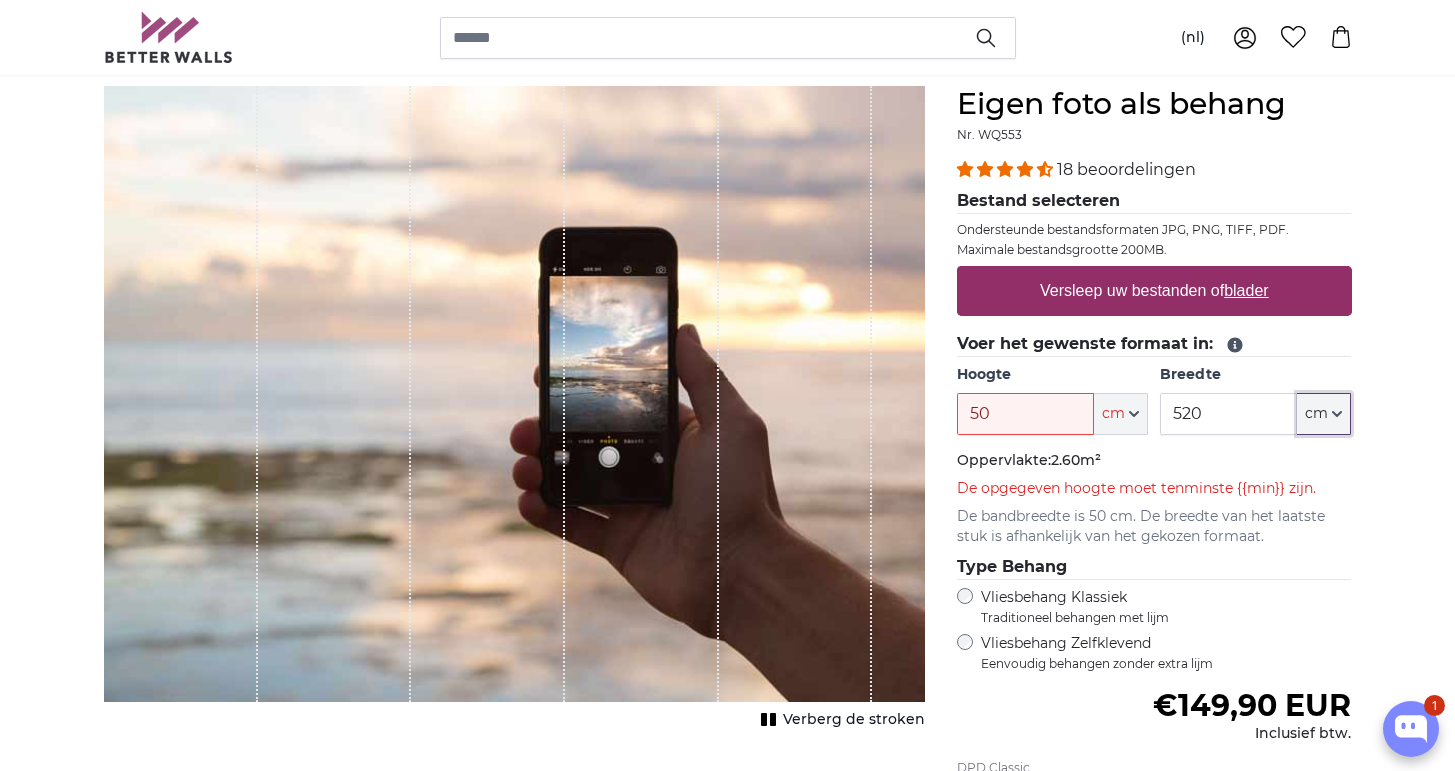 type 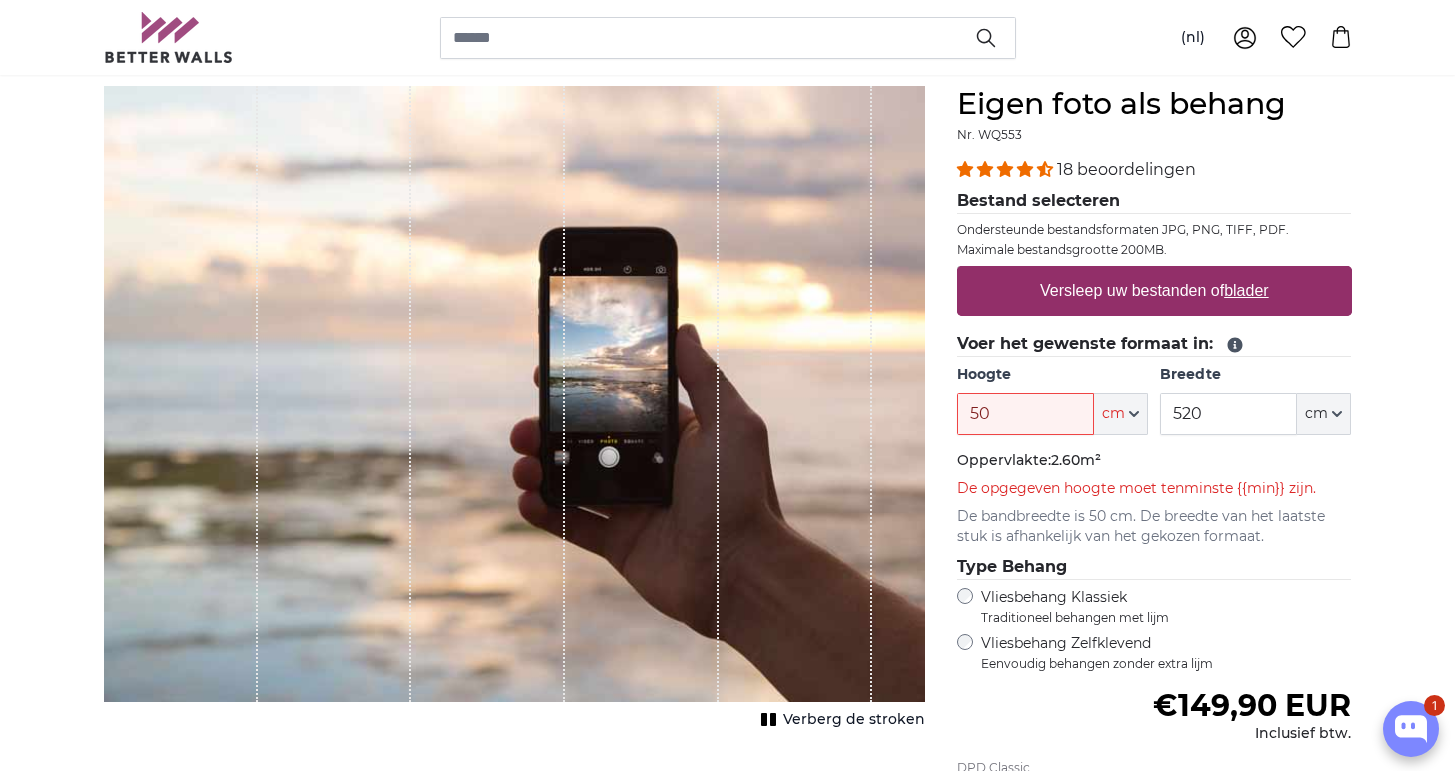 click on "Oppervlakte:  2.60m²" 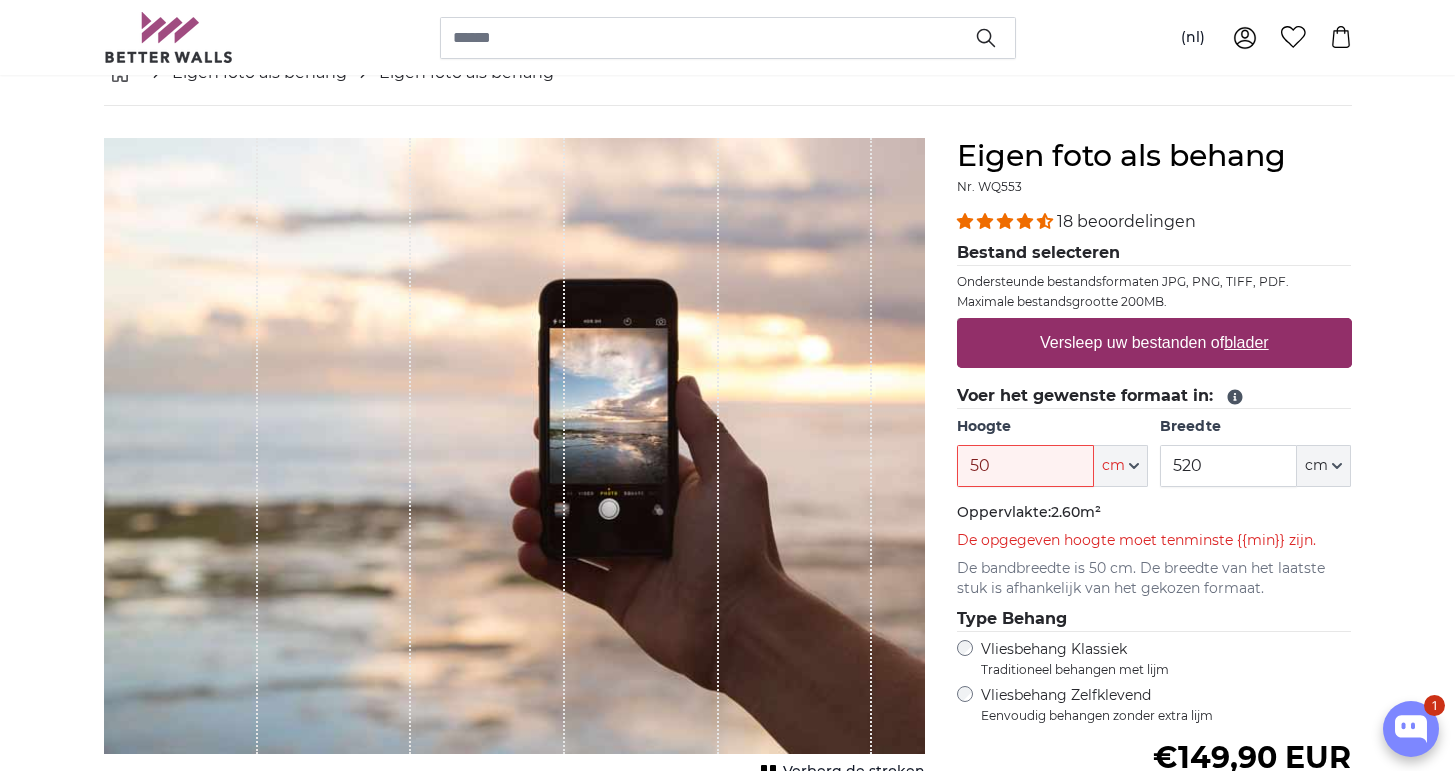 scroll, scrollTop: 121, scrollLeft: 0, axis: vertical 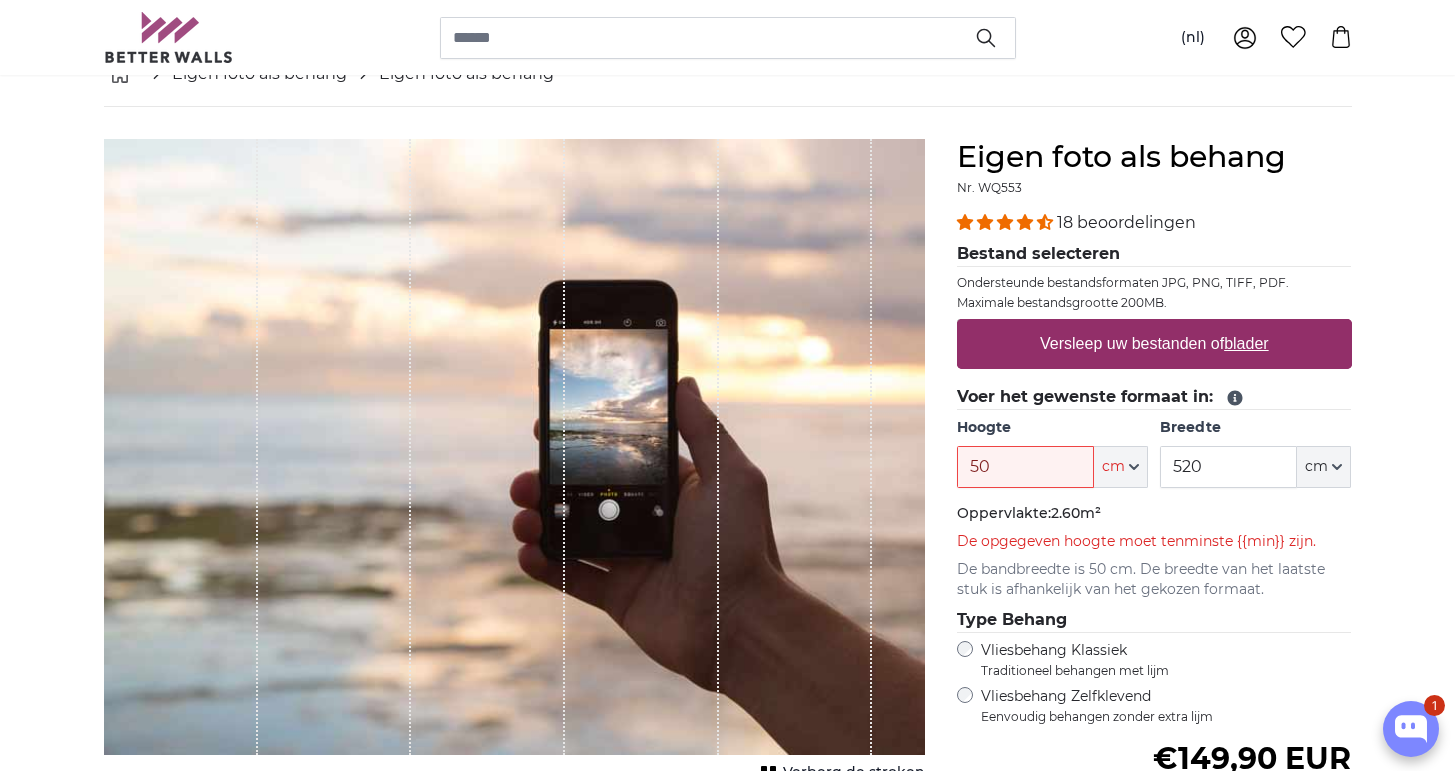 click on "Versleep uw bestanden of  blader" at bounding box center [1154, 344] 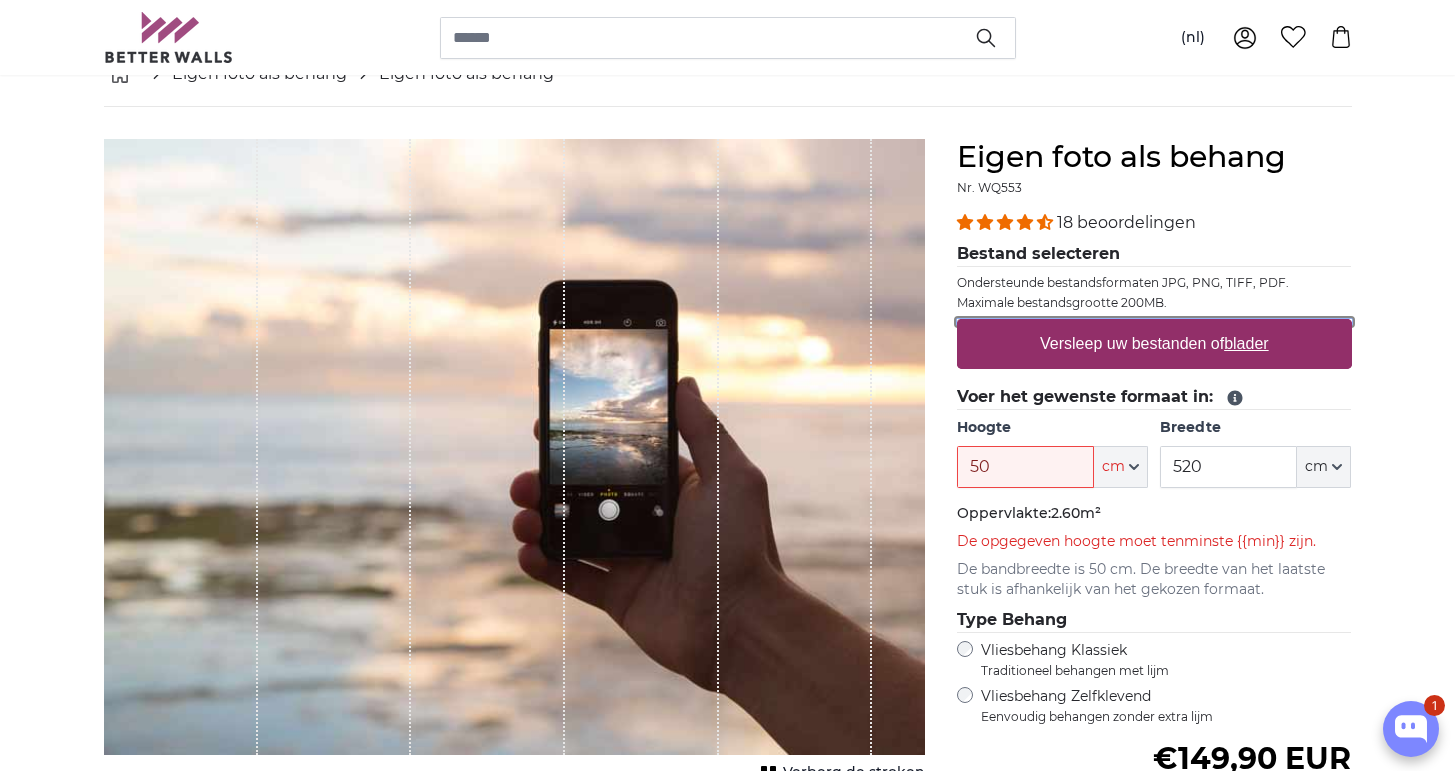 click on "Versleep uw bestanden of  blader" at bounding box center [1154, 322] 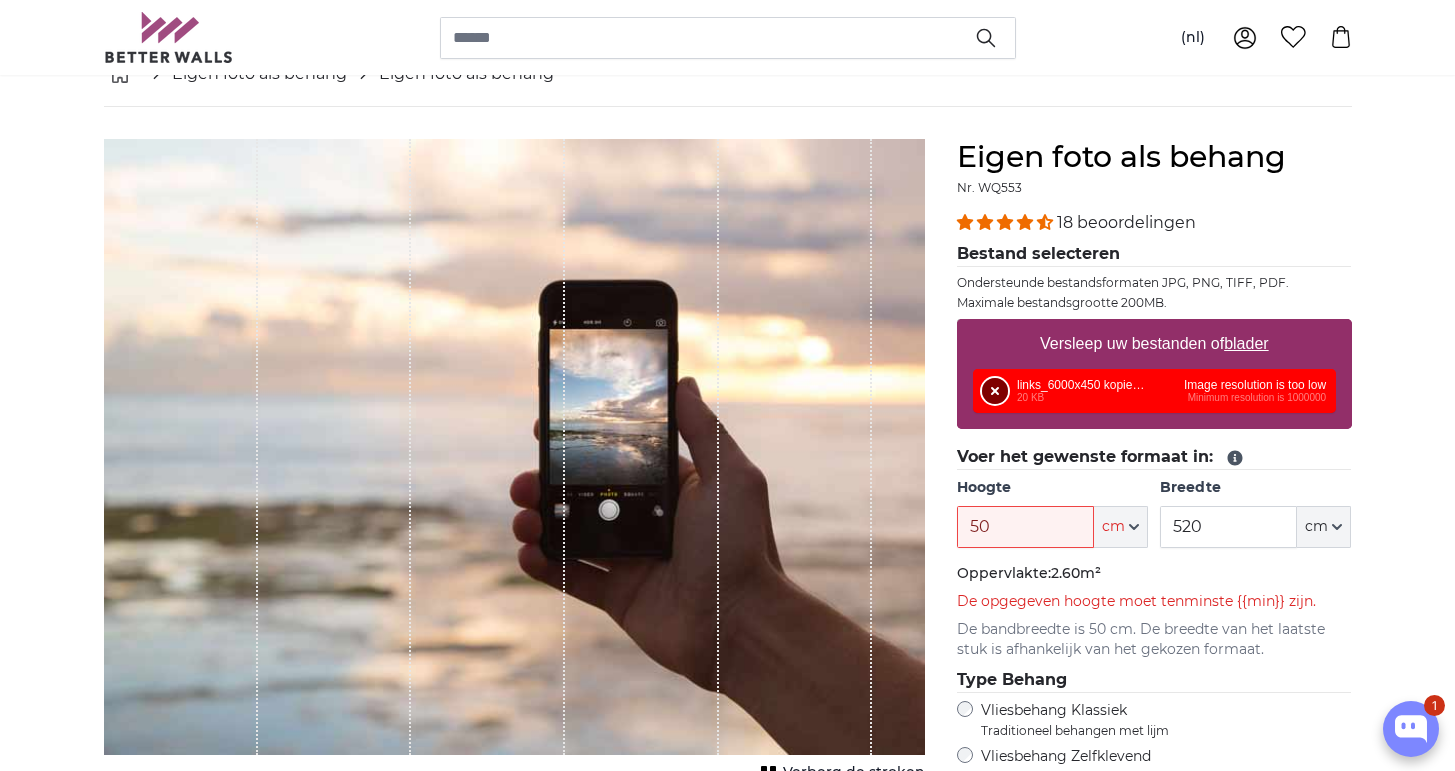 click on "Verwijderen" at bounding box center (995, 391) 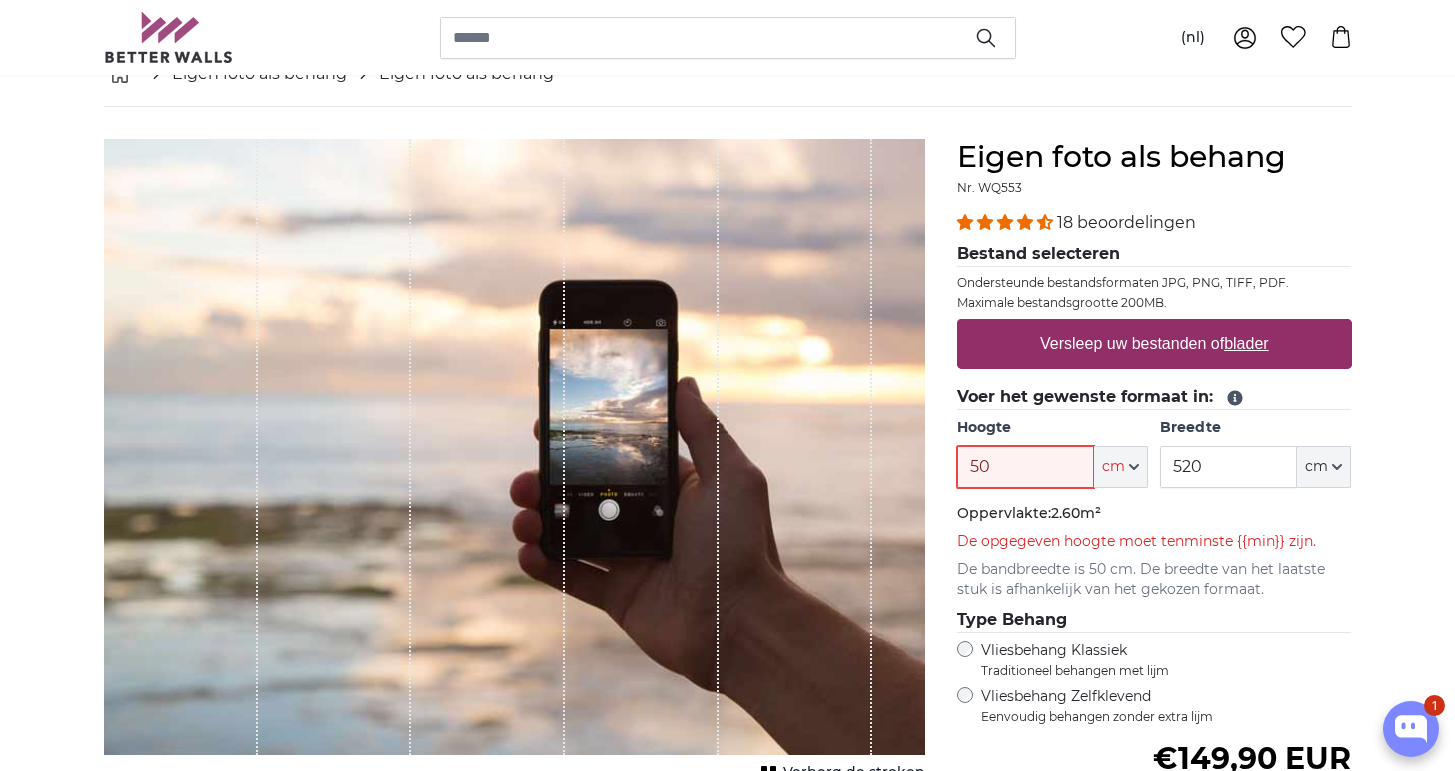 click on "50" at bounding box center [1025, 467] 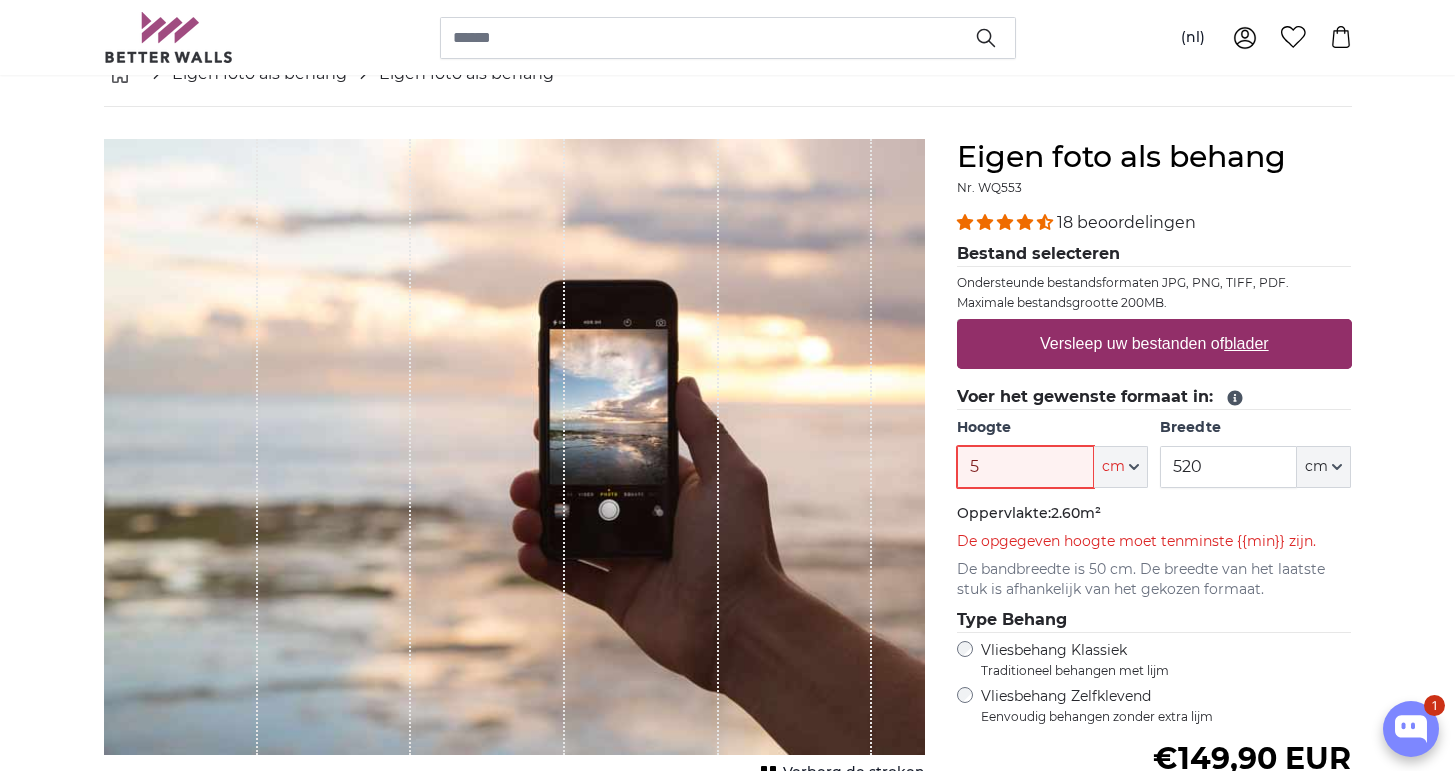 type on "50" 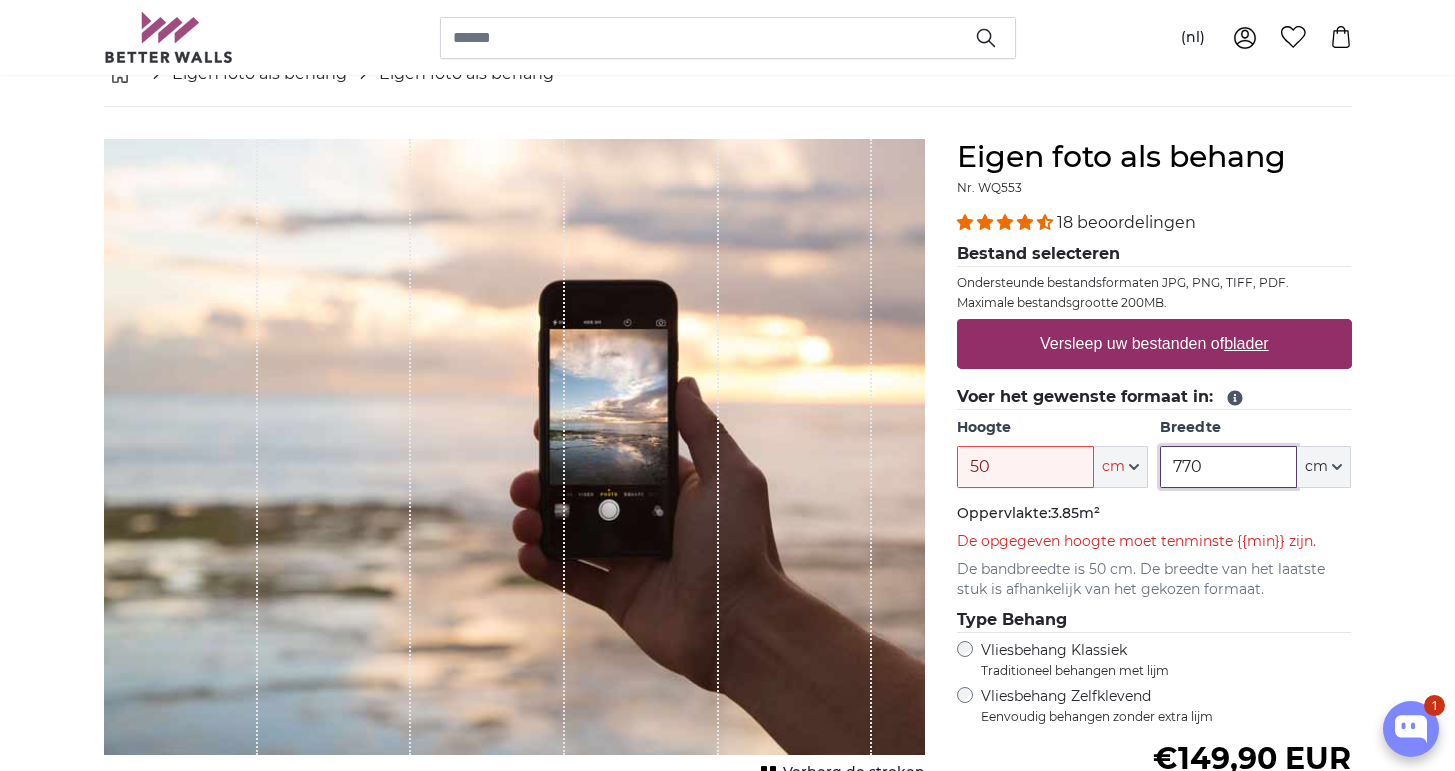 type on "770" 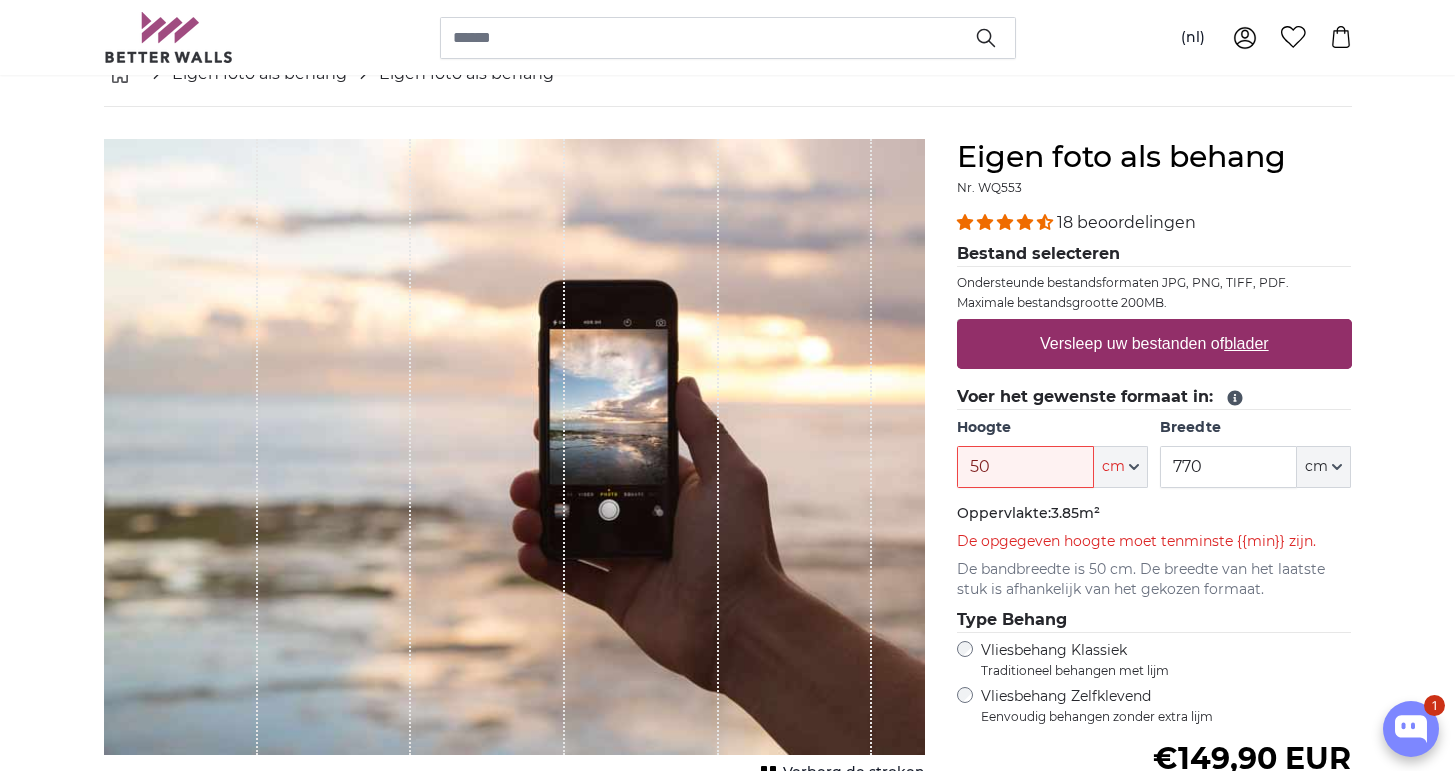 click on "Versleep uw bestanden of  blader" at bounding box center [1154, 344] 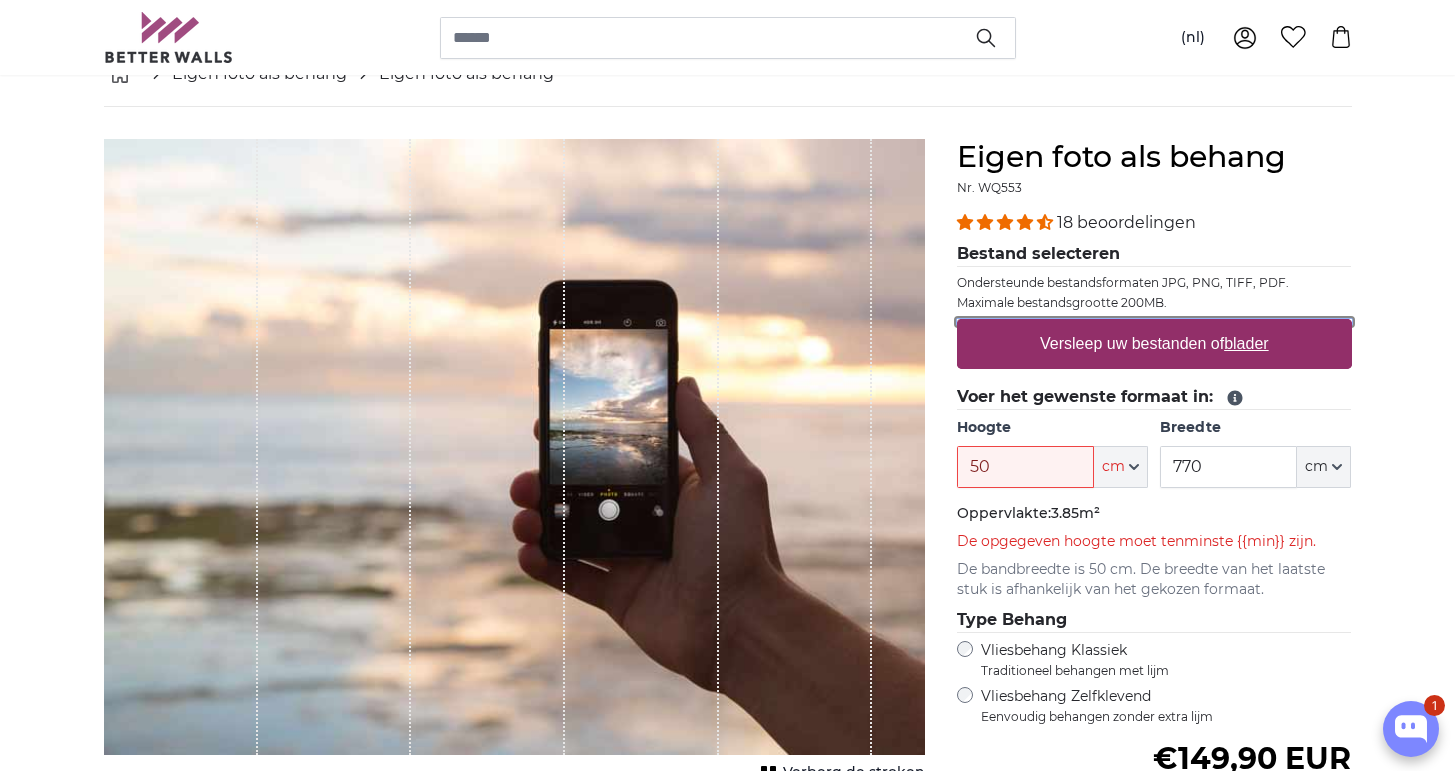 type on "**********" 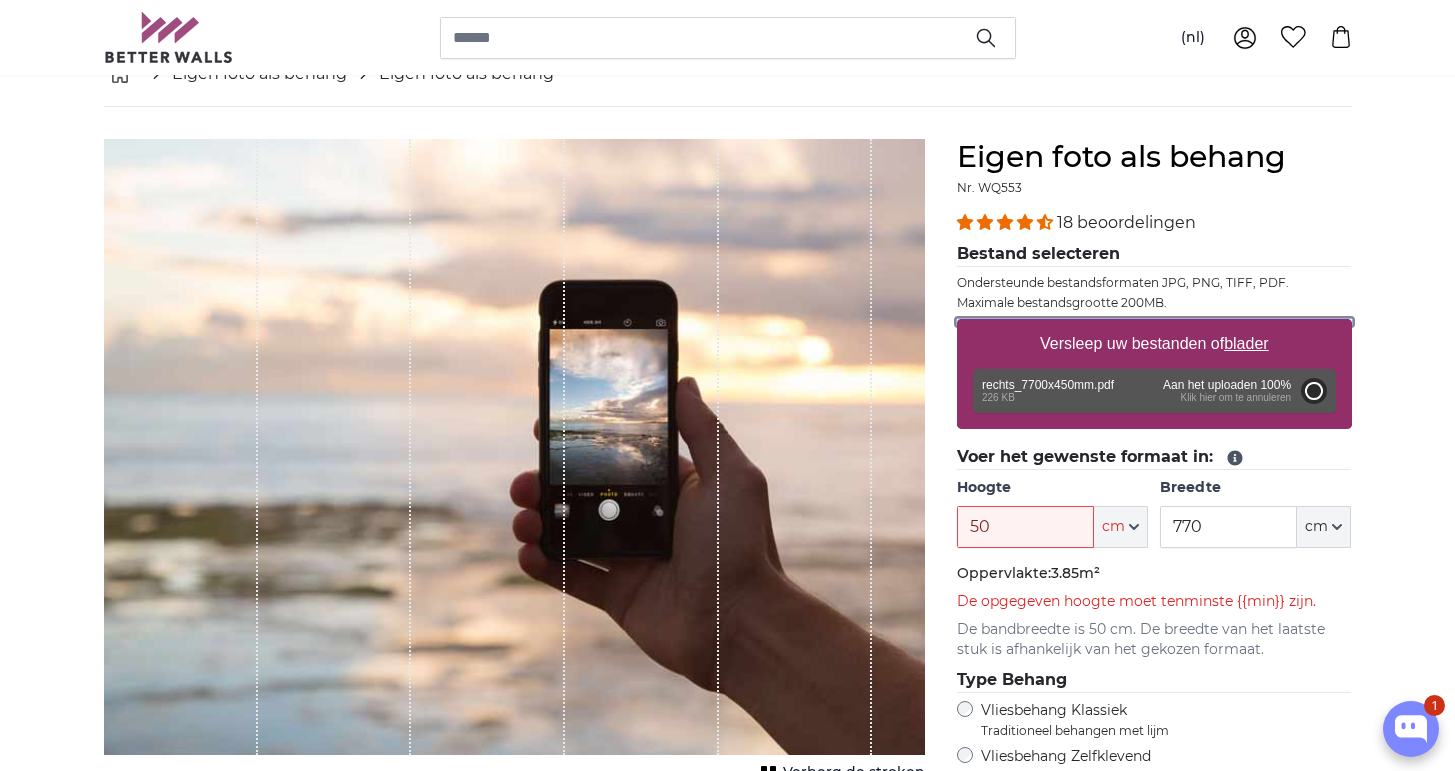 type on "28" 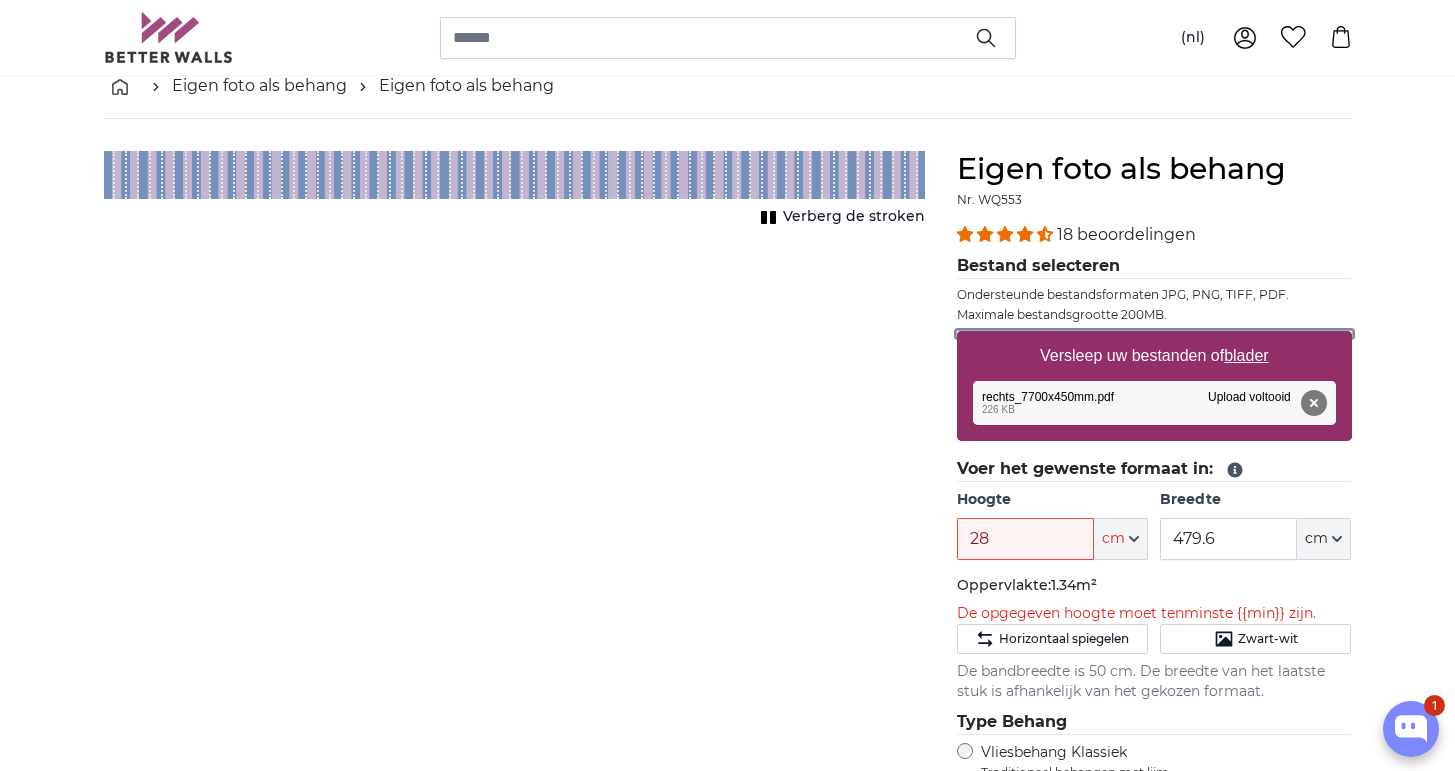 scroll, scrollTop: 109, scrollLeft: 0, axis: vertical 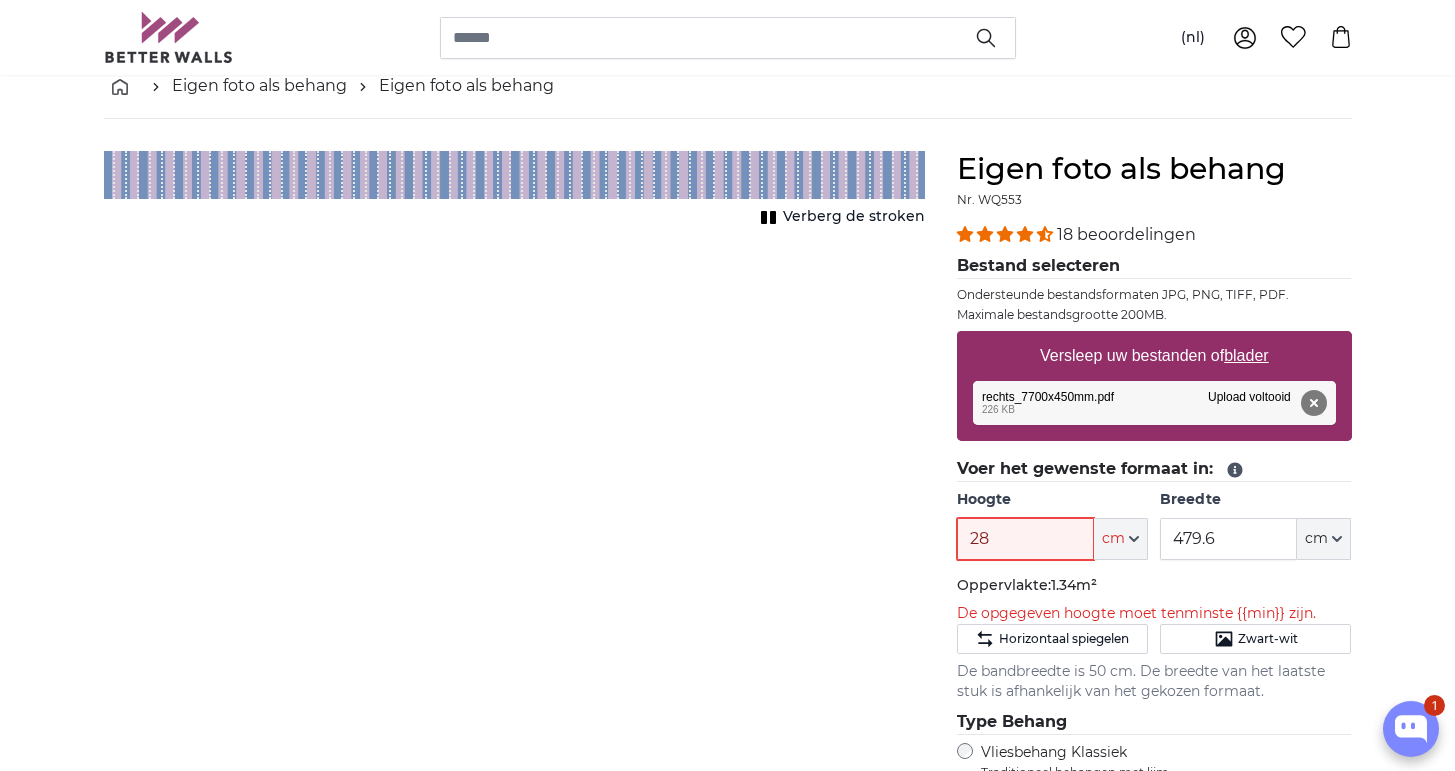 click on "28" at bounding box center (1025, 539) 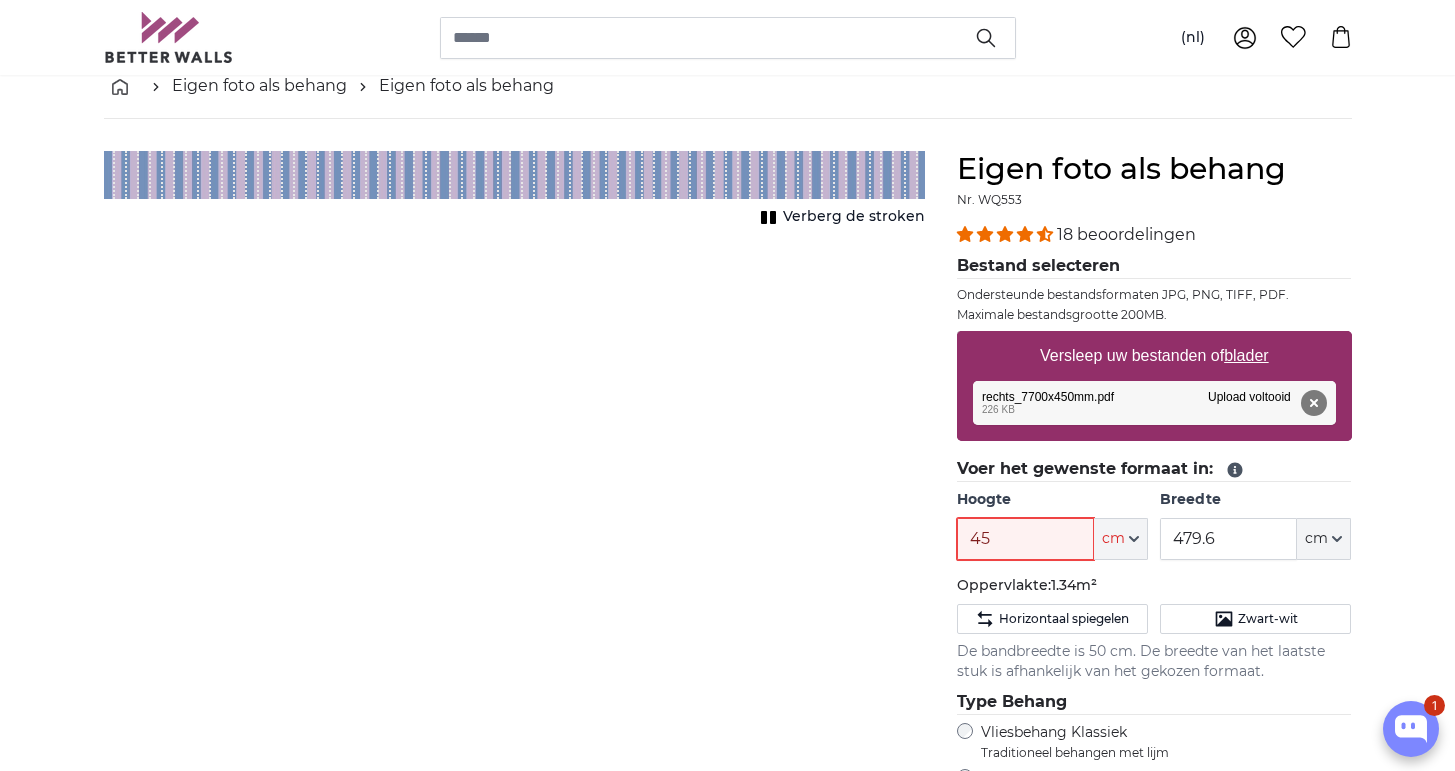 type on "45" 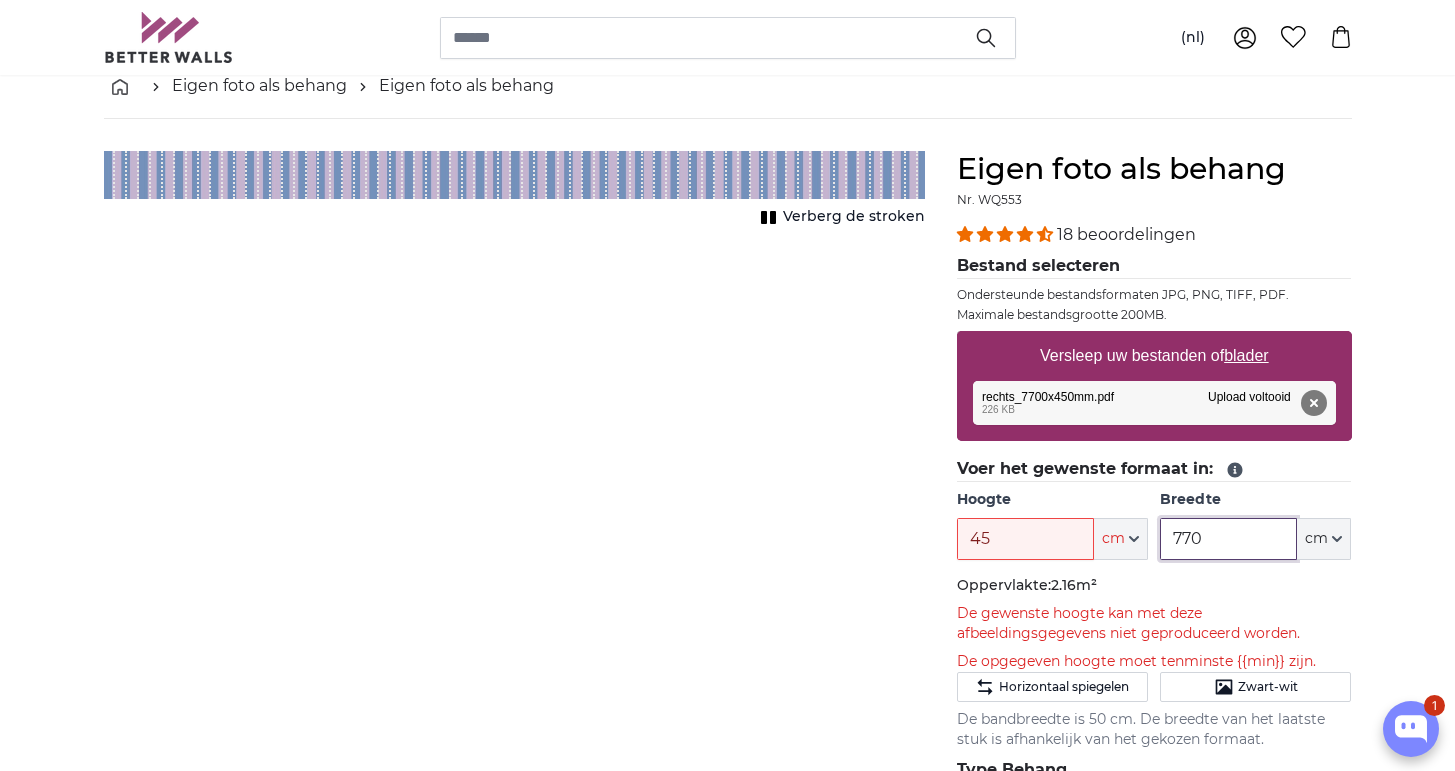 type on "770" 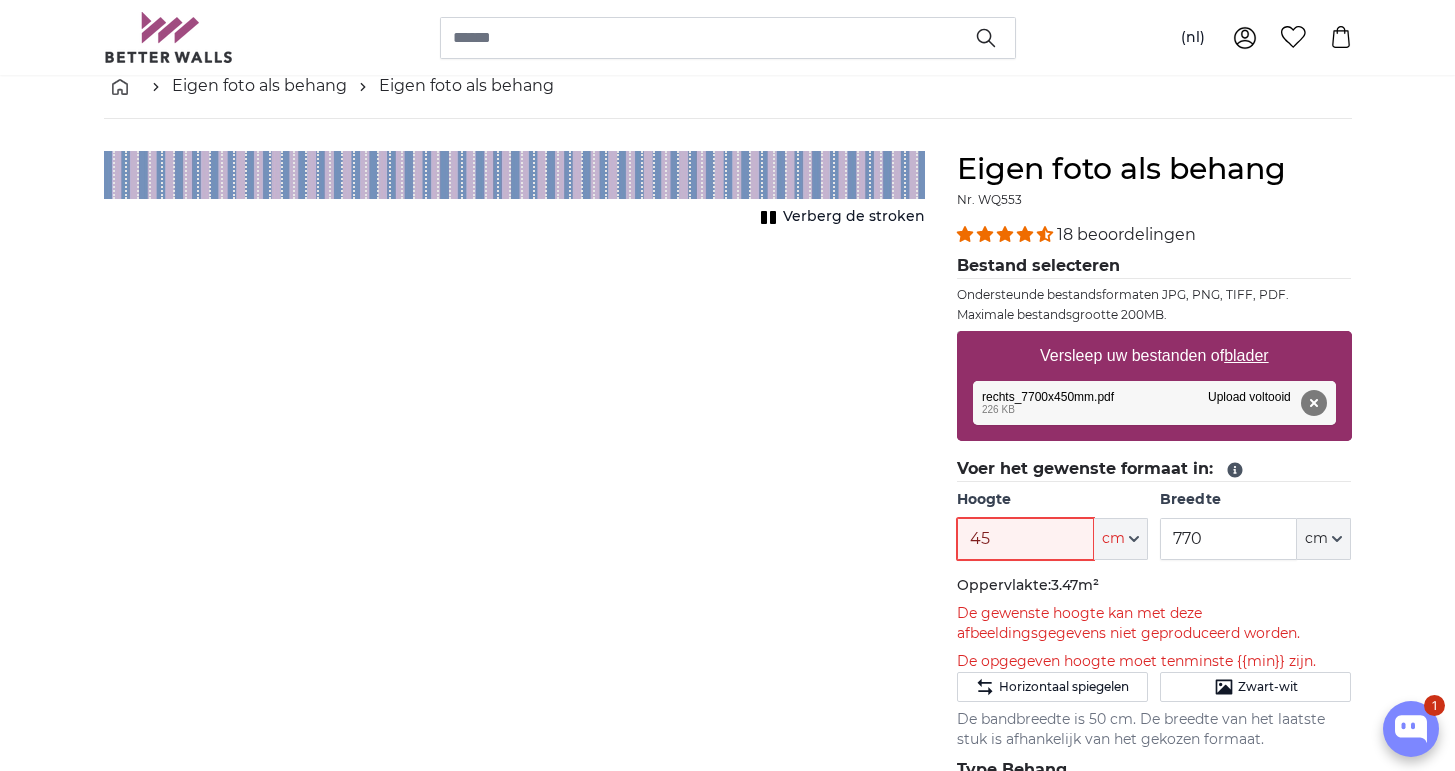 click on "45" at bounding box center [1025, 539] 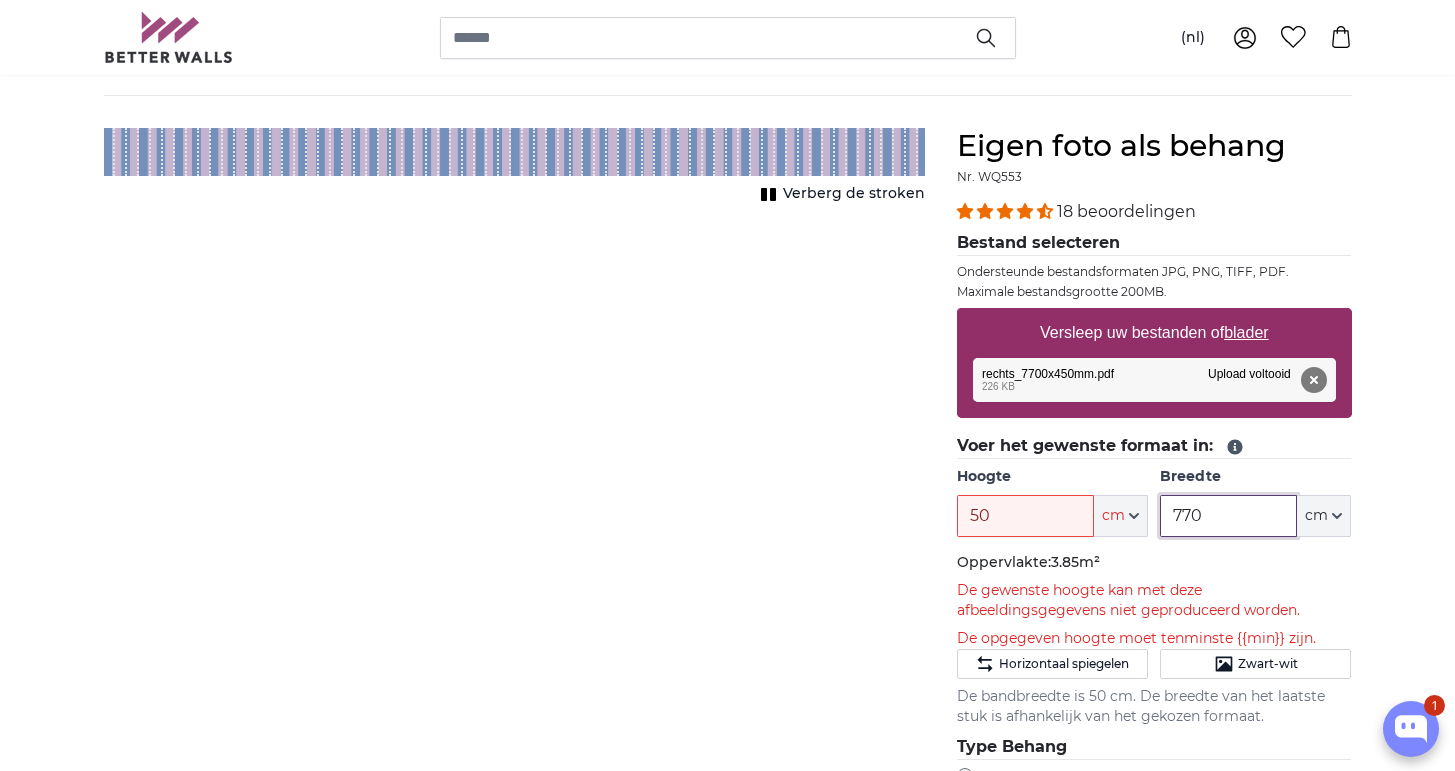 scroll, scrollTop: 128, scrollLeft: 0, axis: vertical 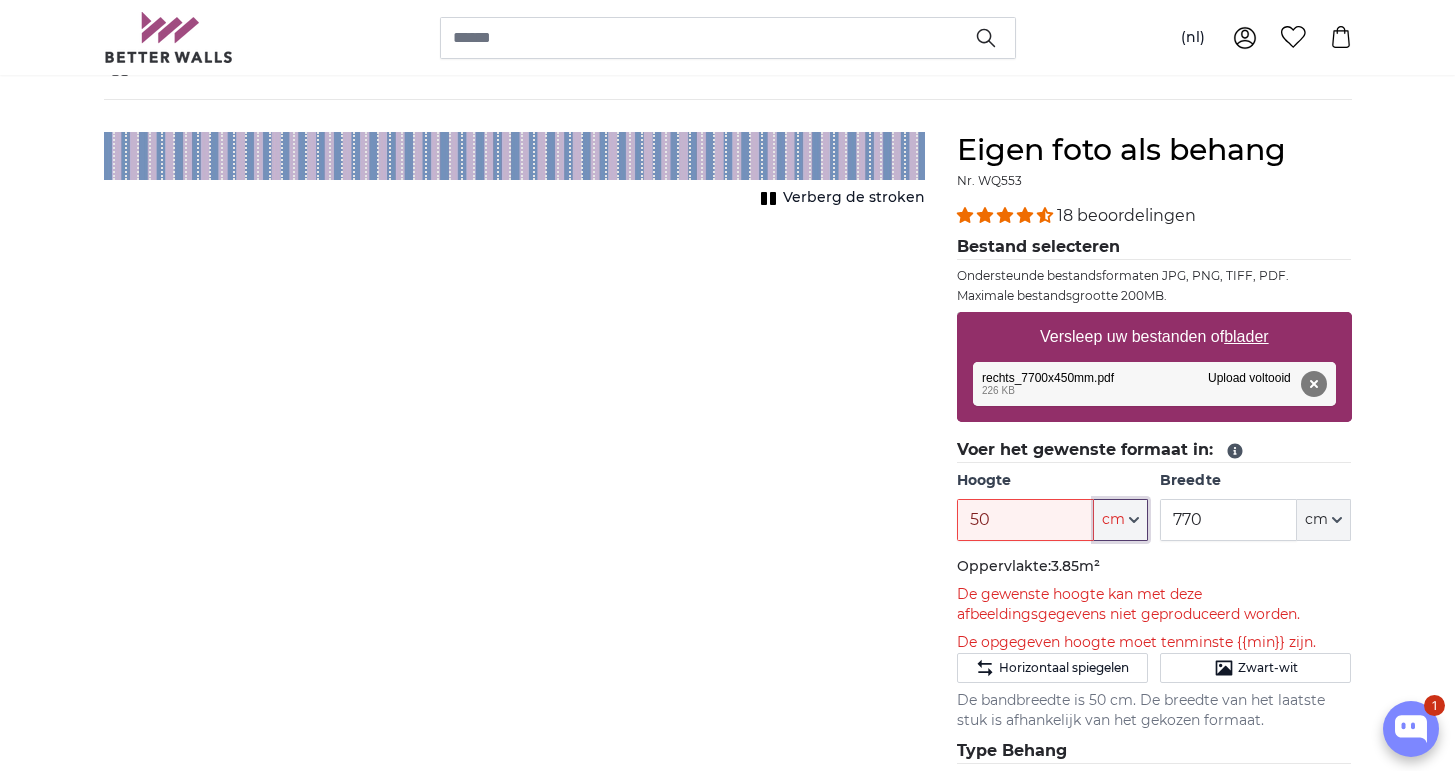 click on "cm" 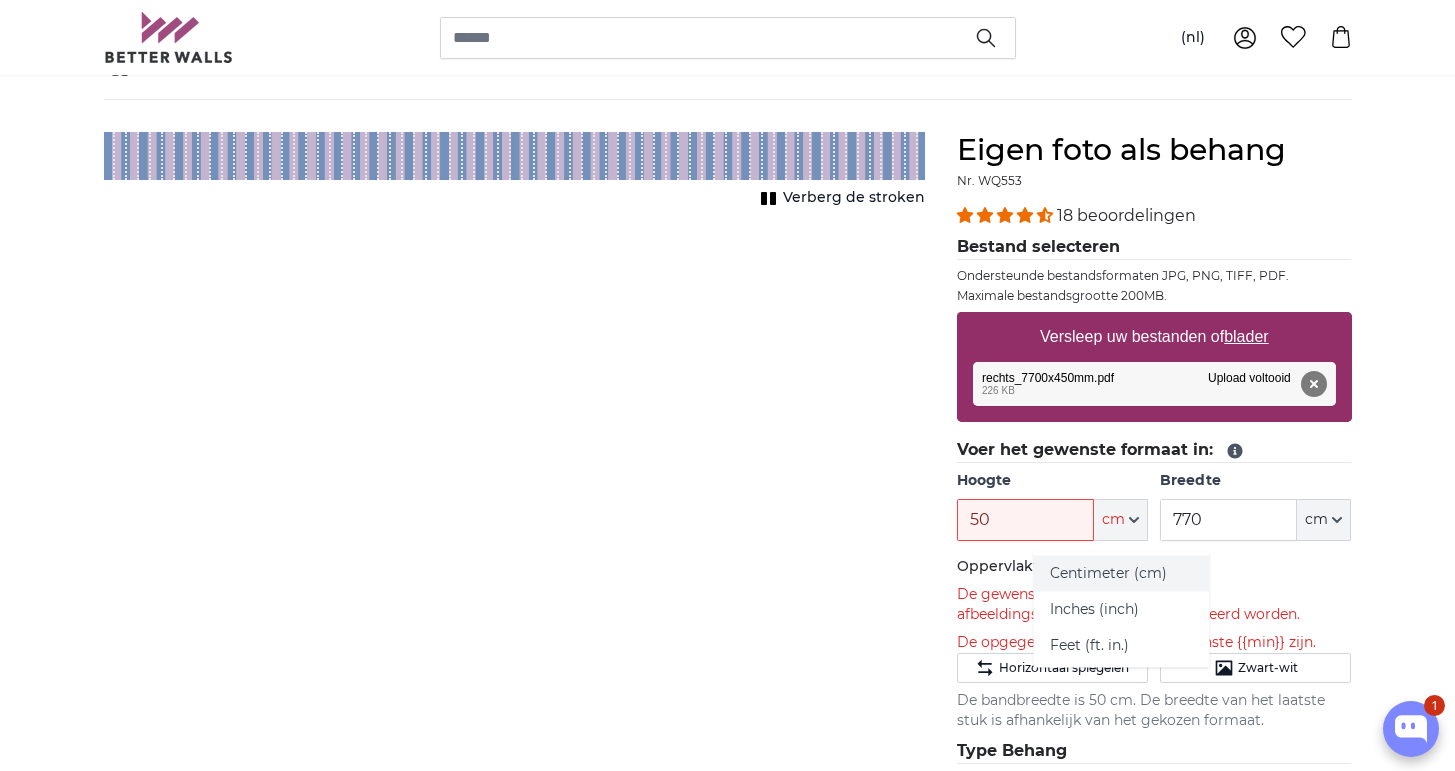 click on "Centimeter (cm)" 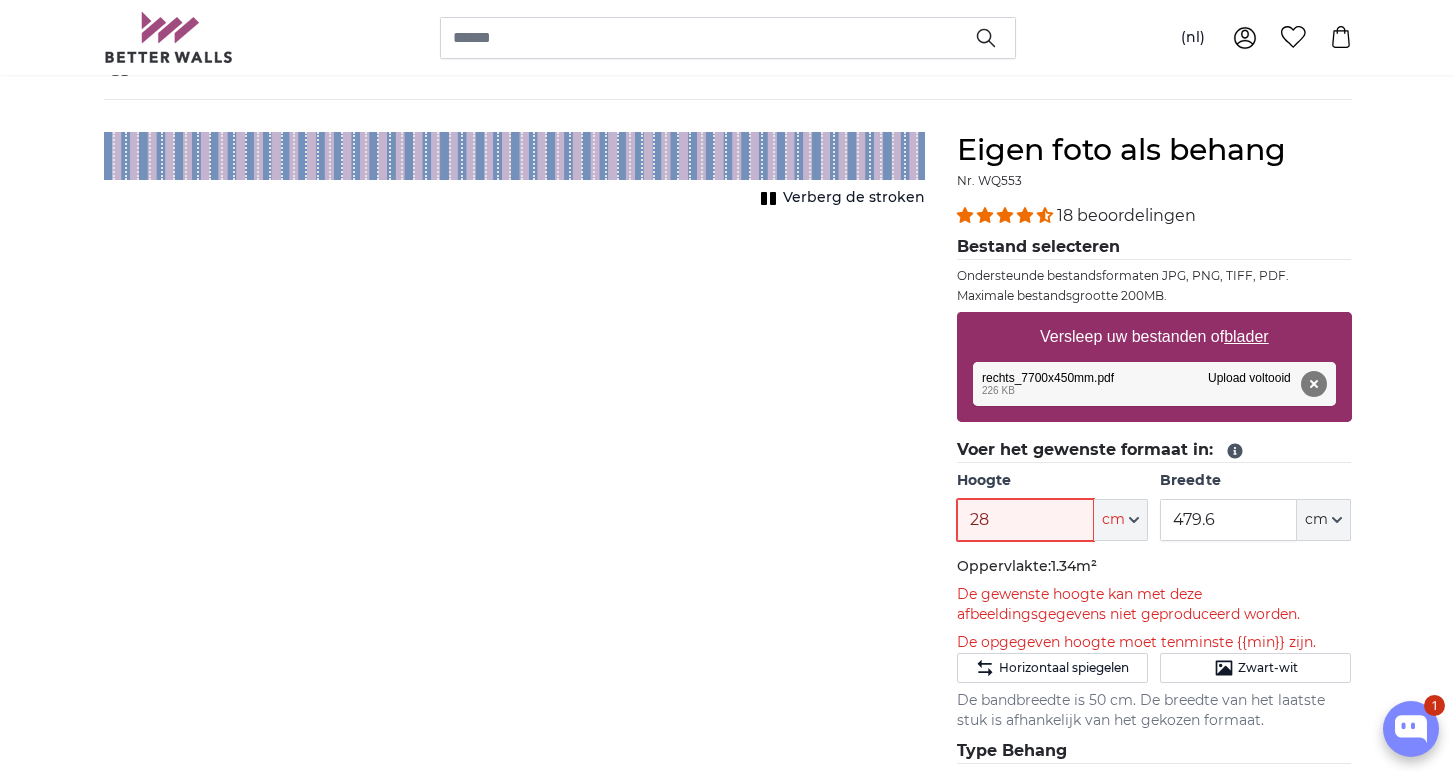 click on "28" at bounding box center (1025, 520) 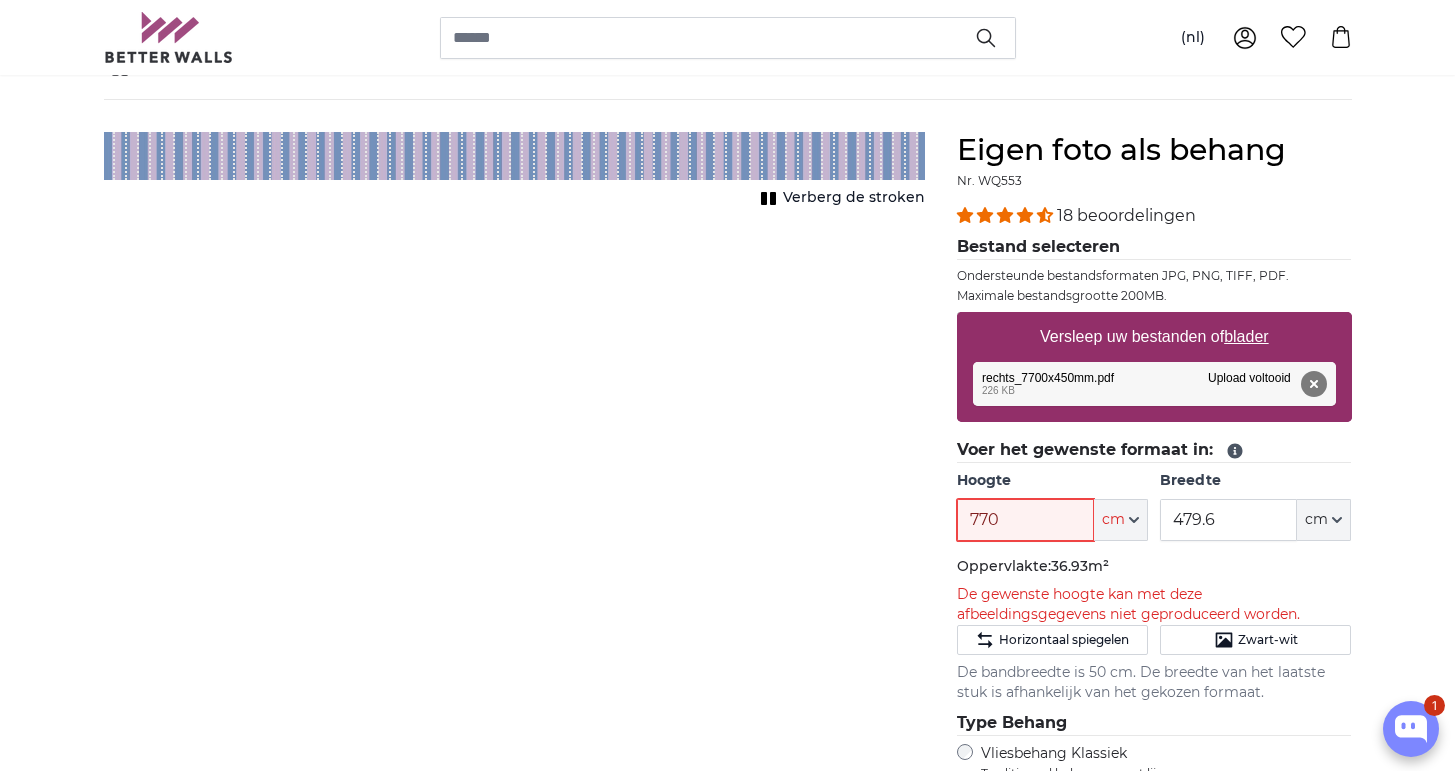 type on "770" 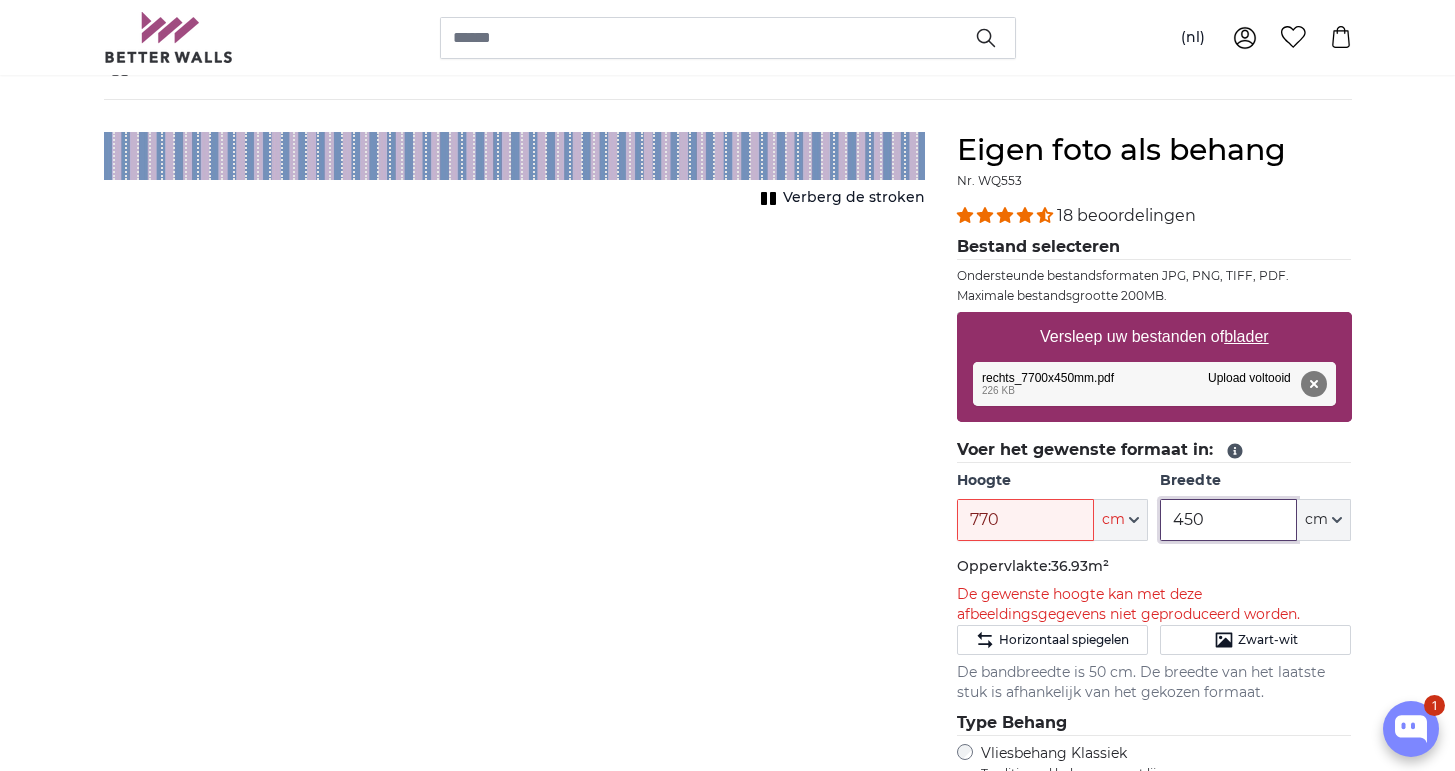 type on "450" 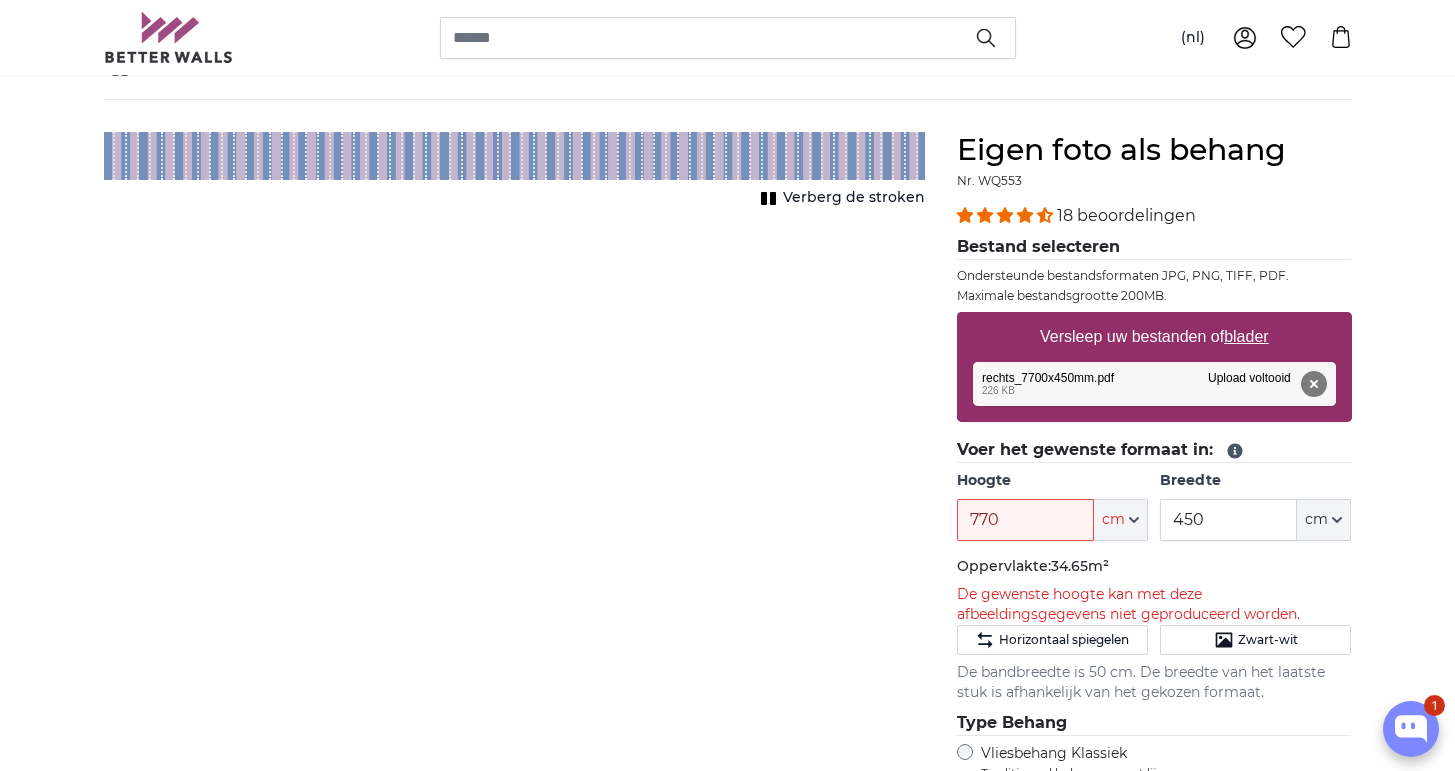 click on "Voer het gewenste formaat in:
Hoogte
770
ft
cm
Centimeter (cm)
Inches (inch)
Feet (ft. in.)
Breedte
450
ft
cm" 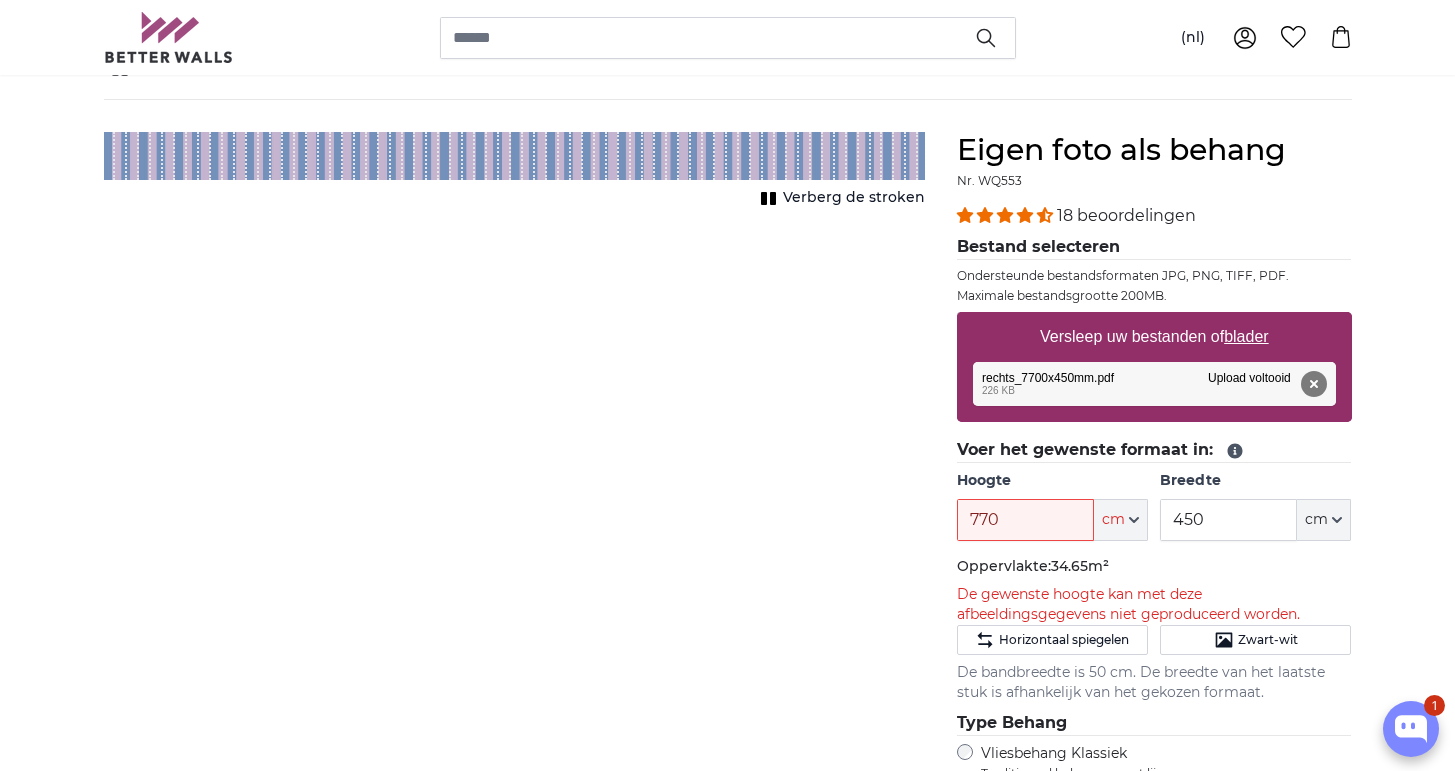 click on "Verberg de stroken" at bounding box center (854, 198) 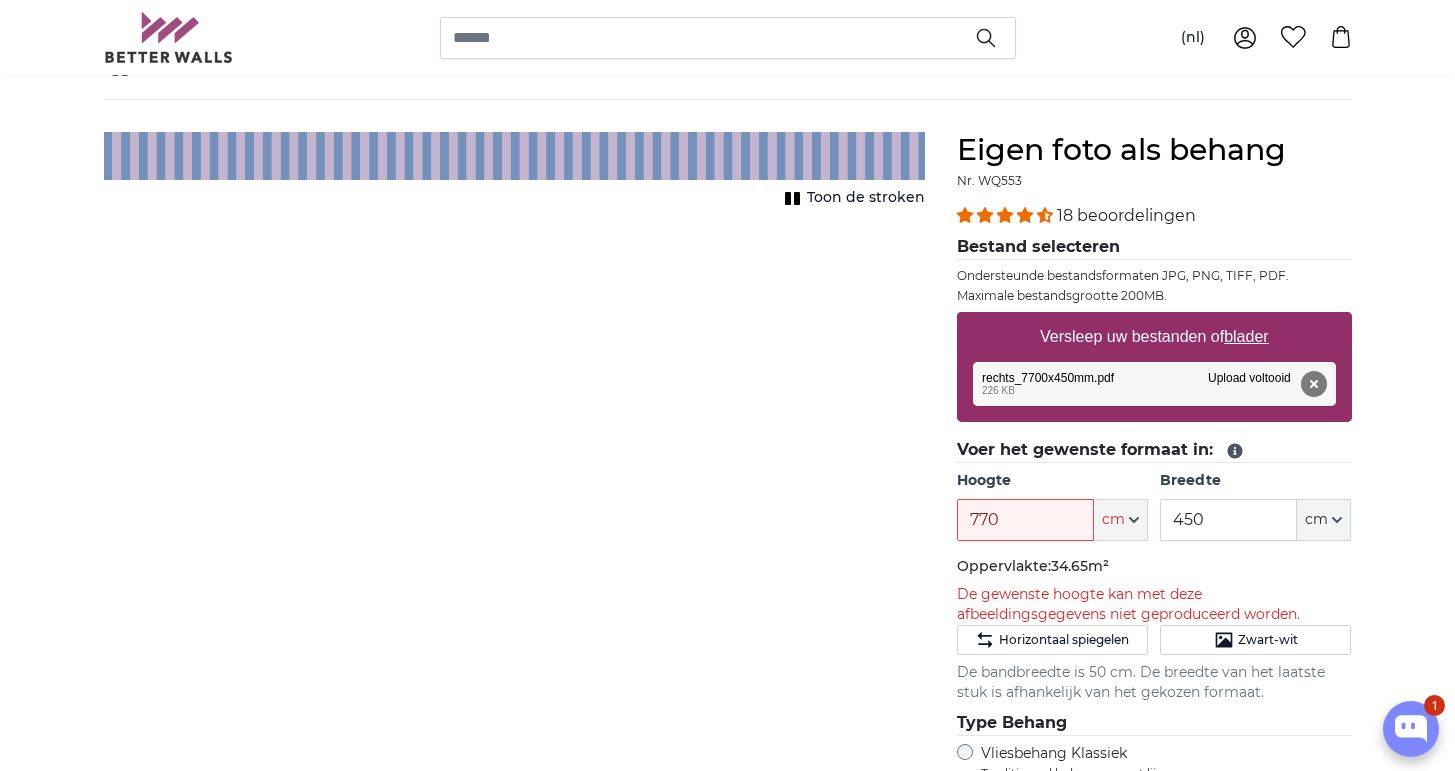 click on "Toon de stroken" at bounding box center [866, 198] 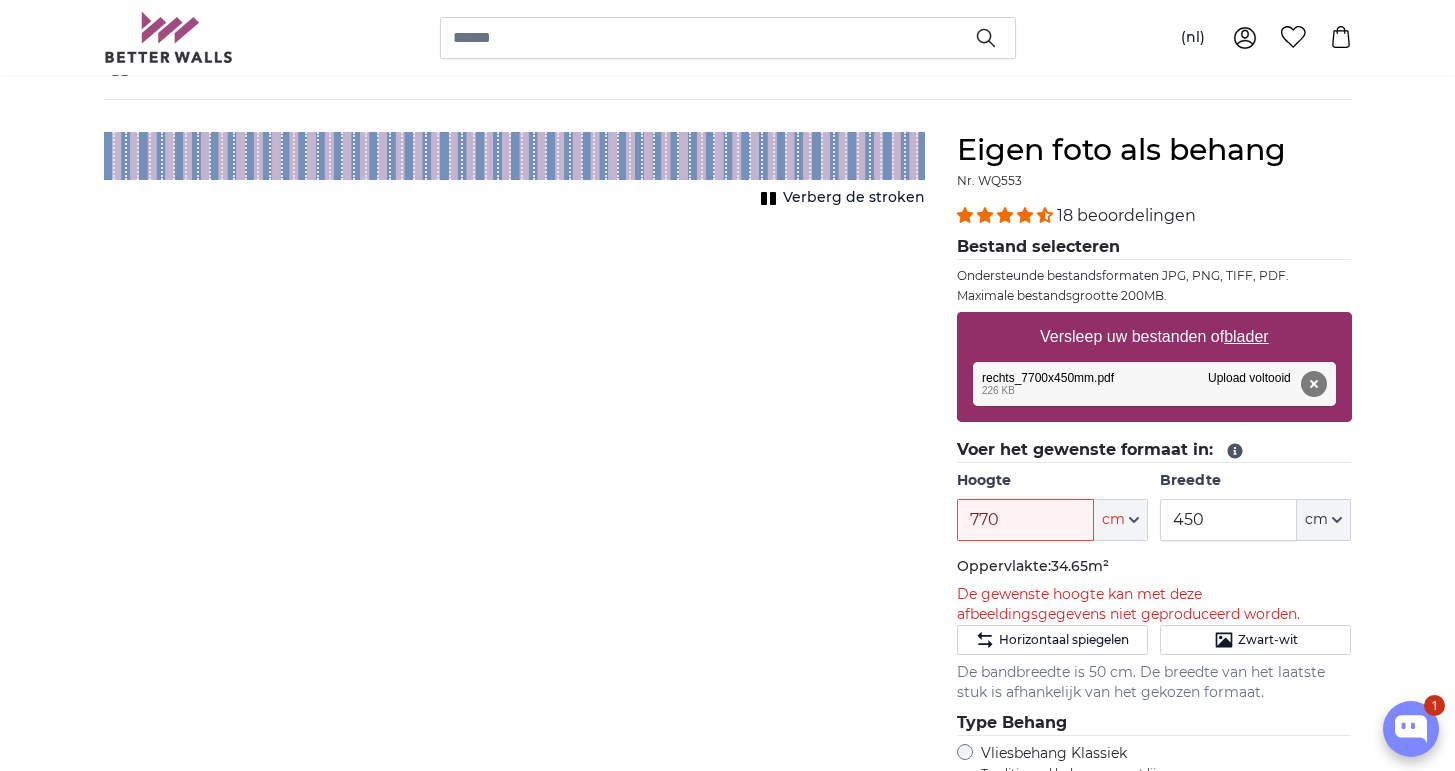 click on "Verberg de stroken" at bounding box center [854, 198] 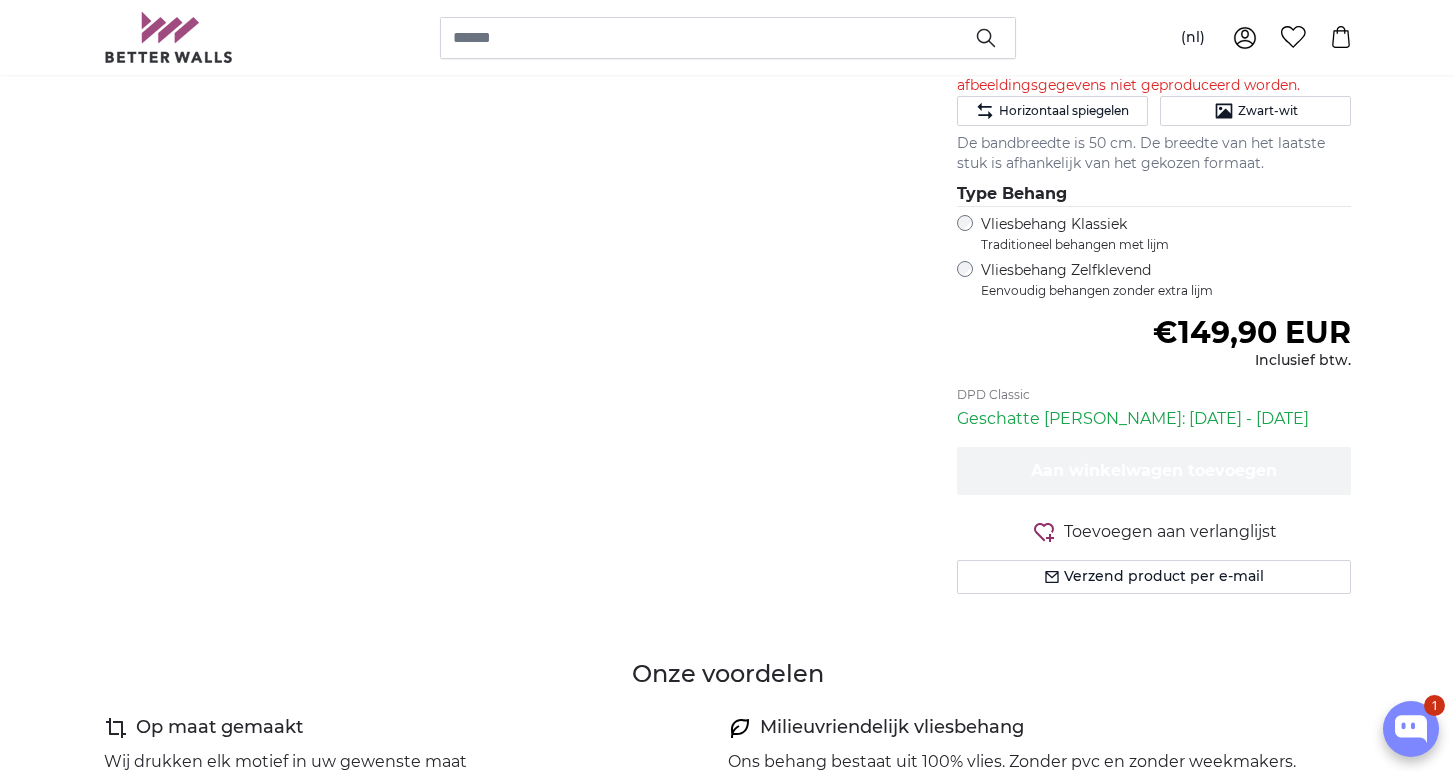 scroll, scrollTop: 0, scrollLeft: 0, axis: both 